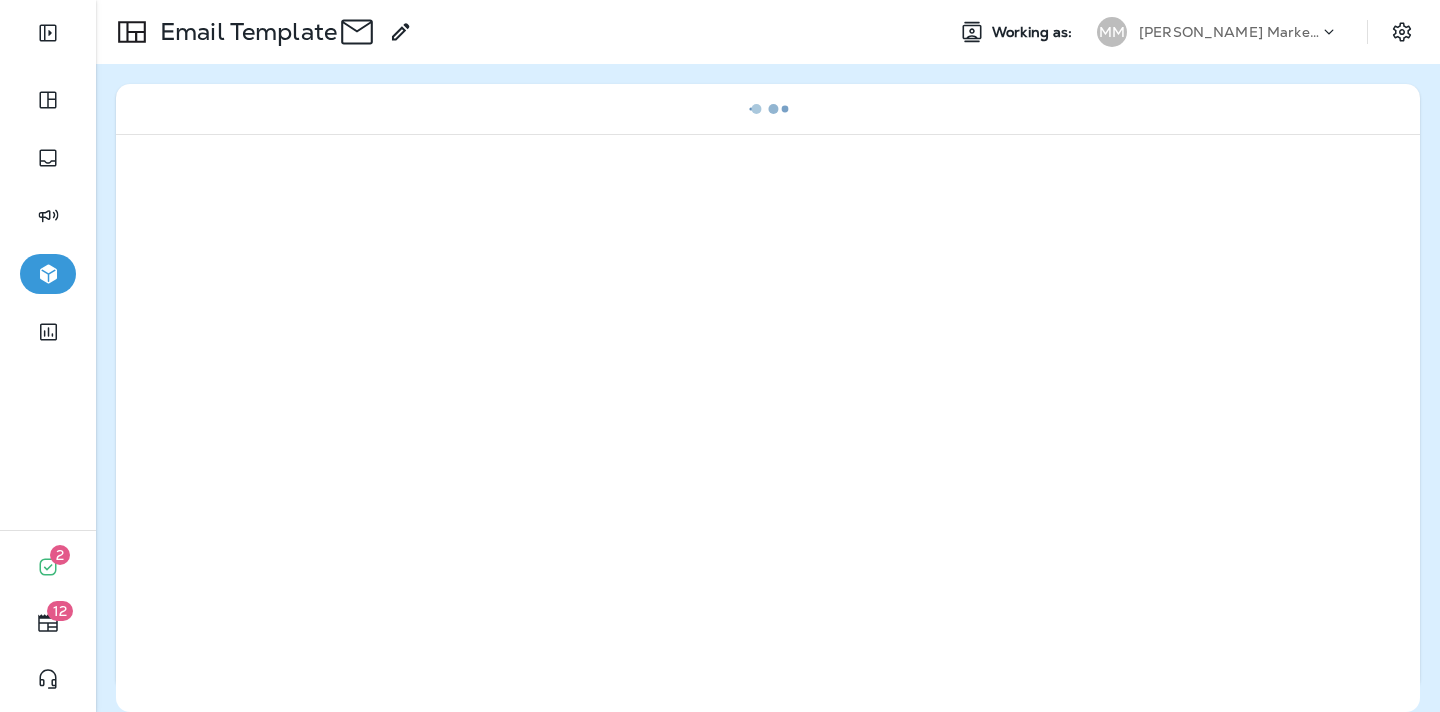 scroll, scrollTop: 0, scrollLeft: 0, axis: both 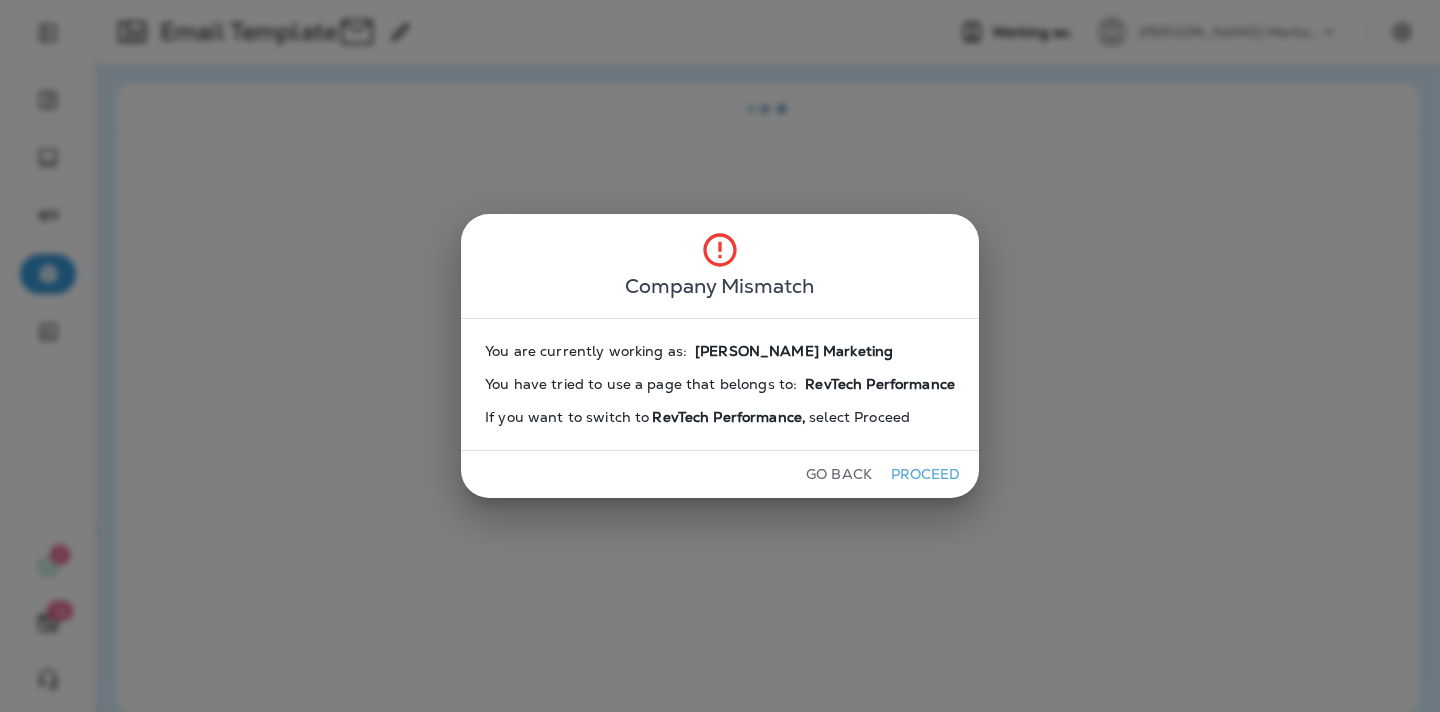 click on "Go Back" at bounding box center (839, 474) 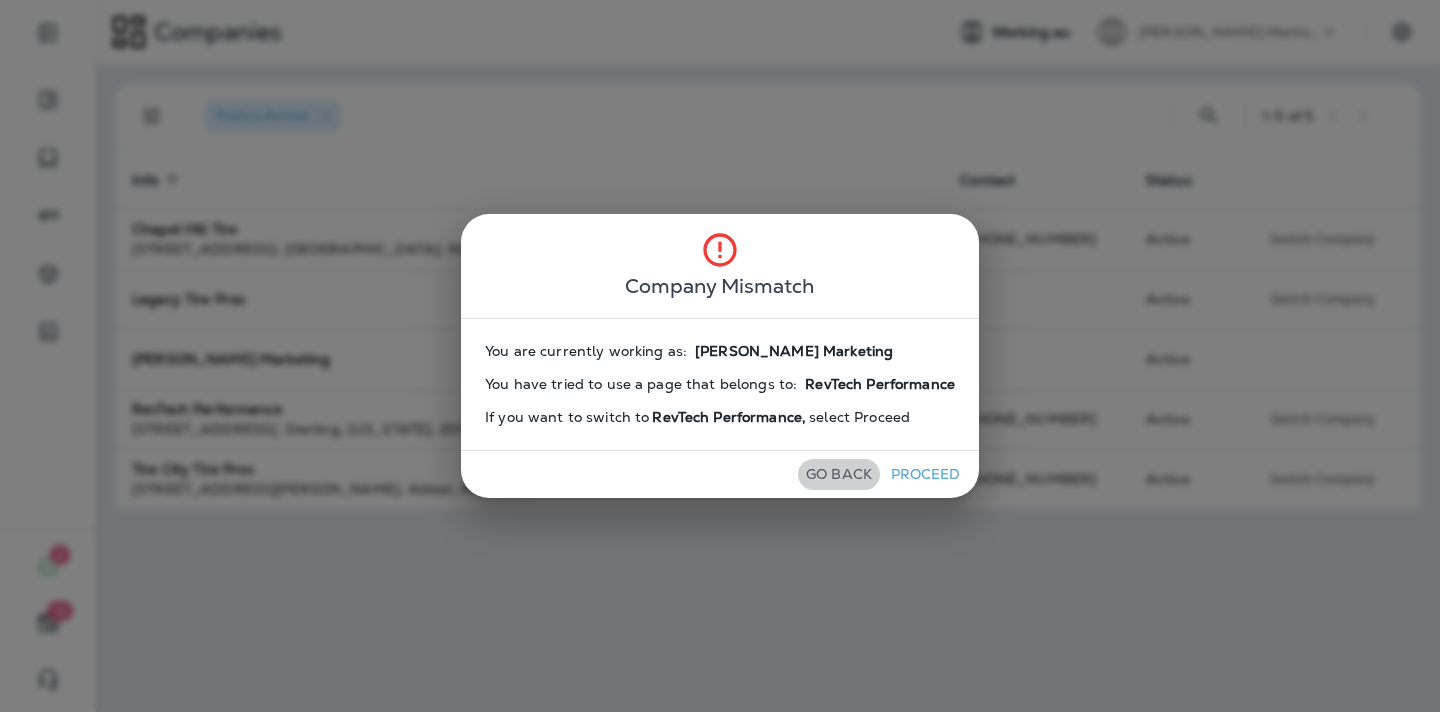 click on "Go Back" at bounding box center [839, 474] 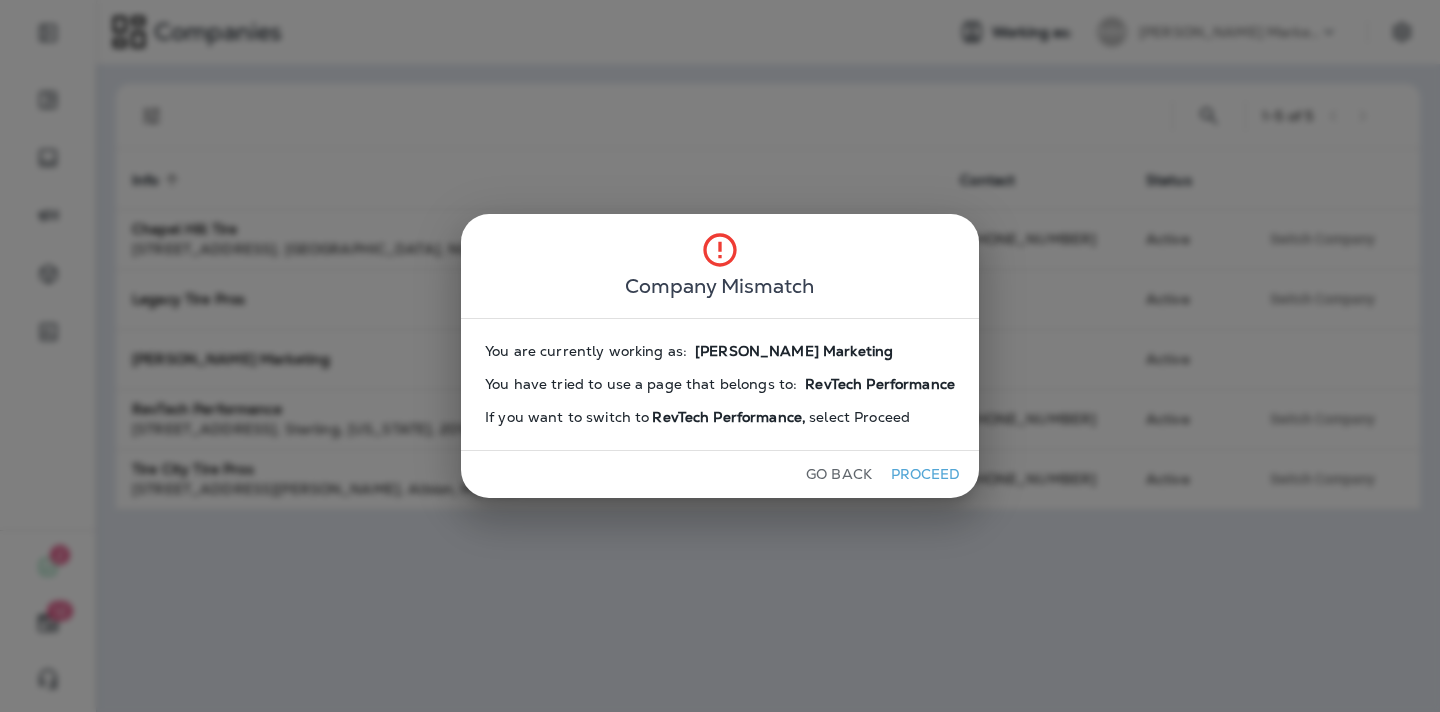 click on "Go Back" at bounding box center (839, 474) 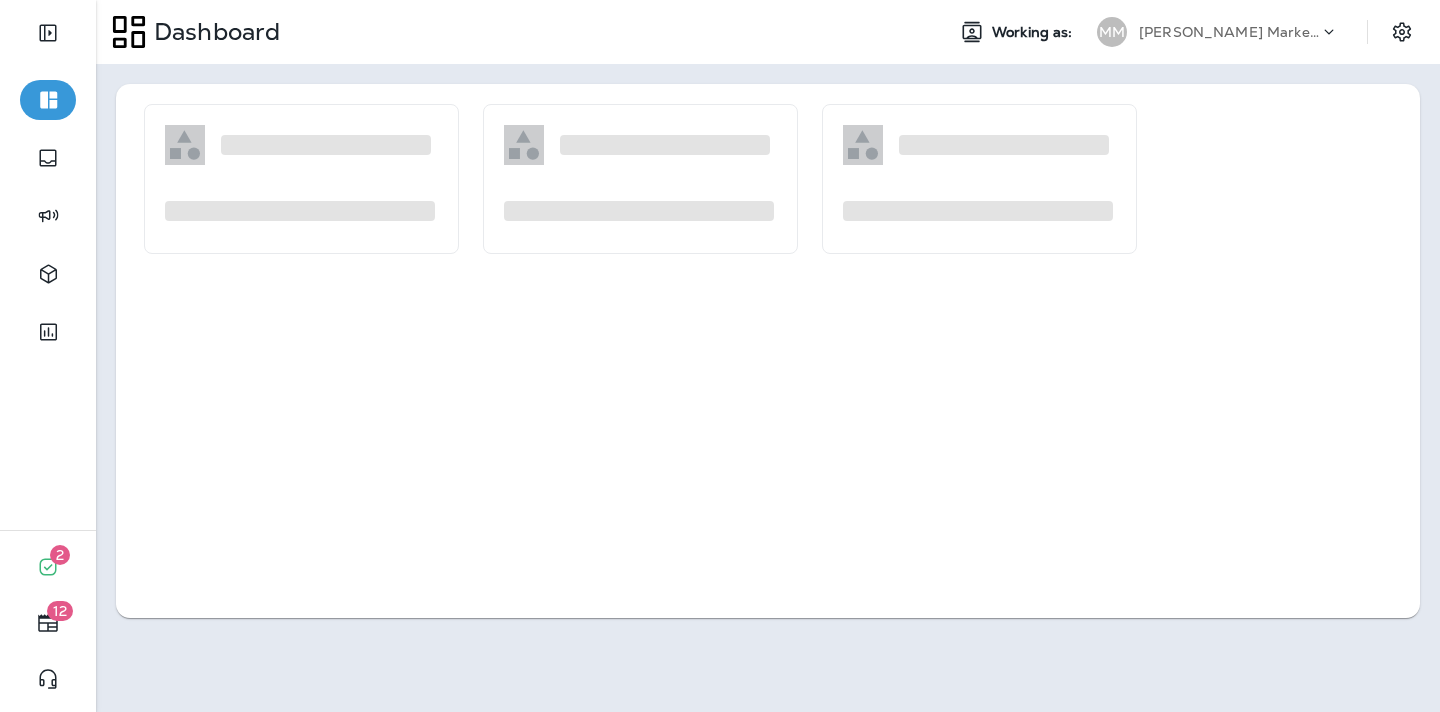 scroll, scrollTop: 0, scrollLeft: 0, axis: both 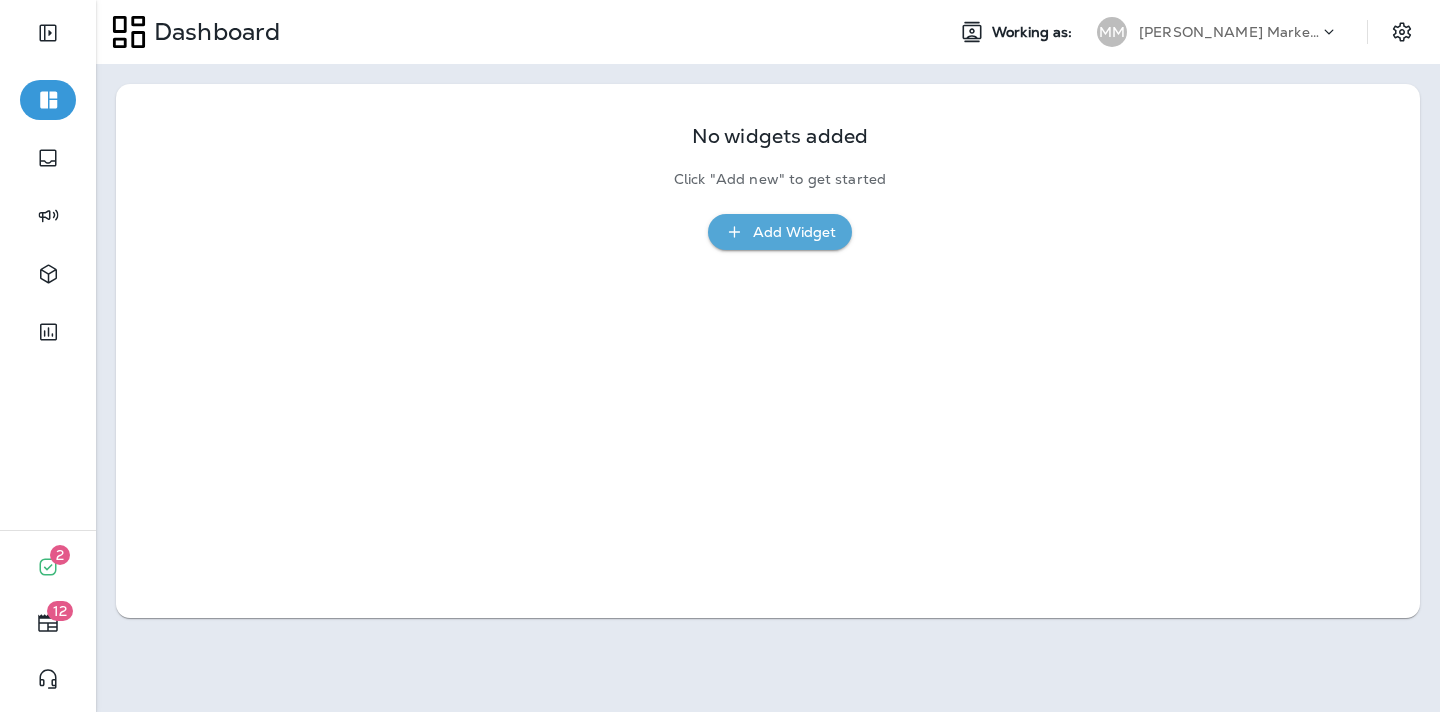 click on "[PERSON_NAME] Marketing" at bounding box center [1229, 32] 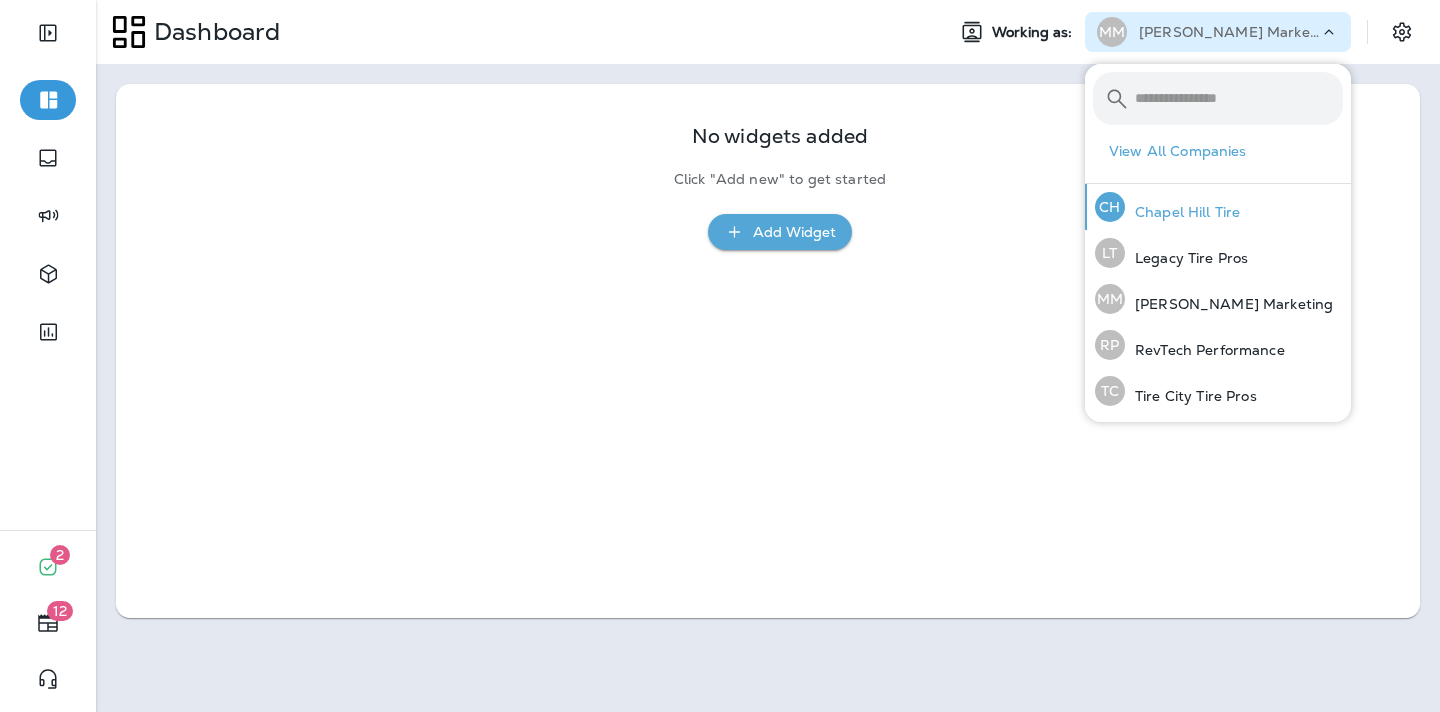 click on "Chapel Hill Tire" at bounding box center (1182, 212) 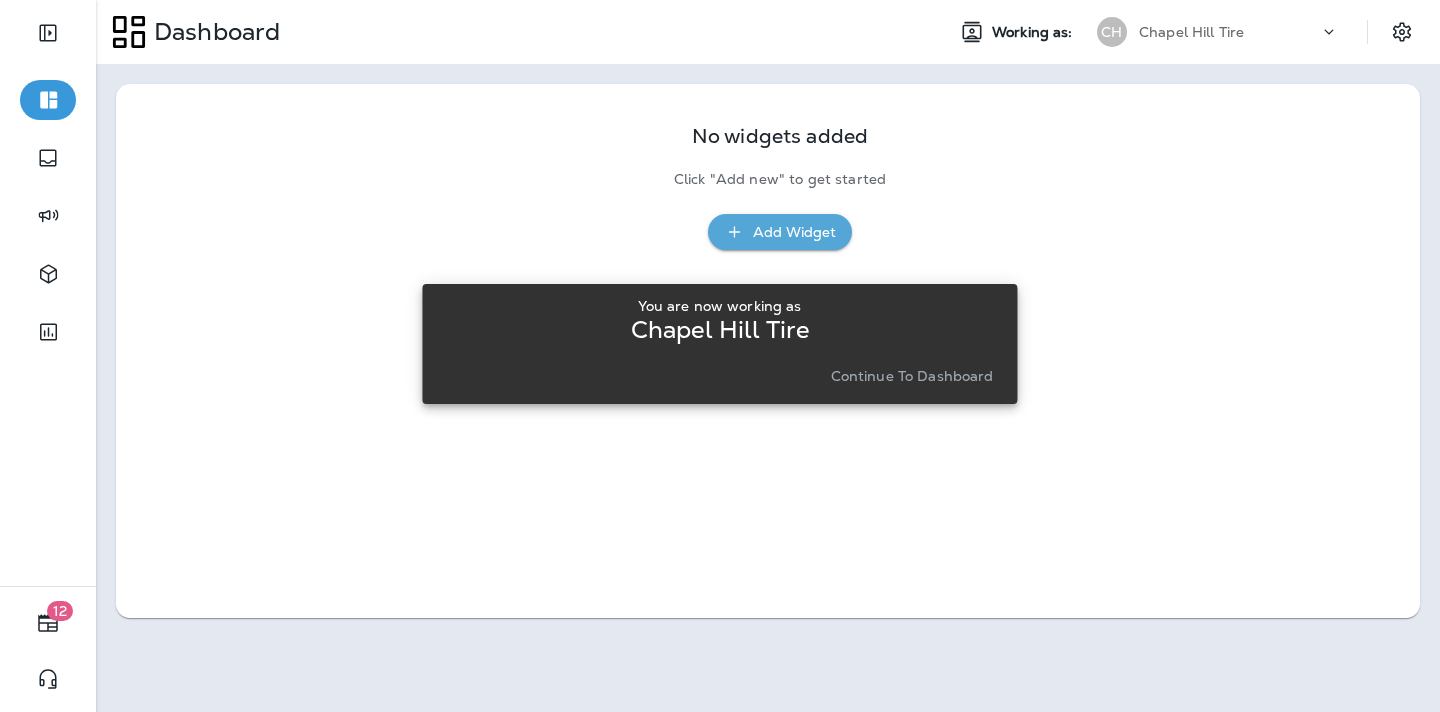 click on "Continue to Dashboard" at bounding box center [912, 376] 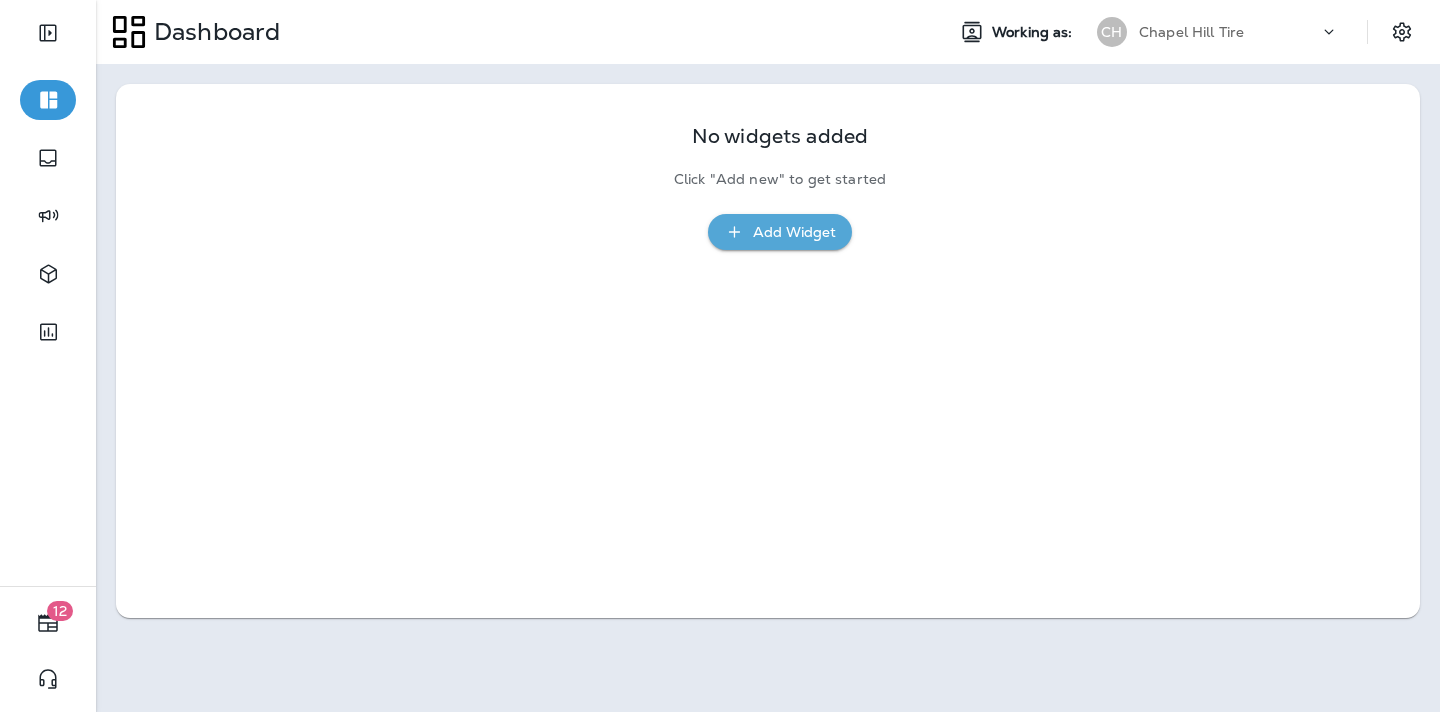 click on "Chapel Hill Tire" at bounding box center (1191, 32) 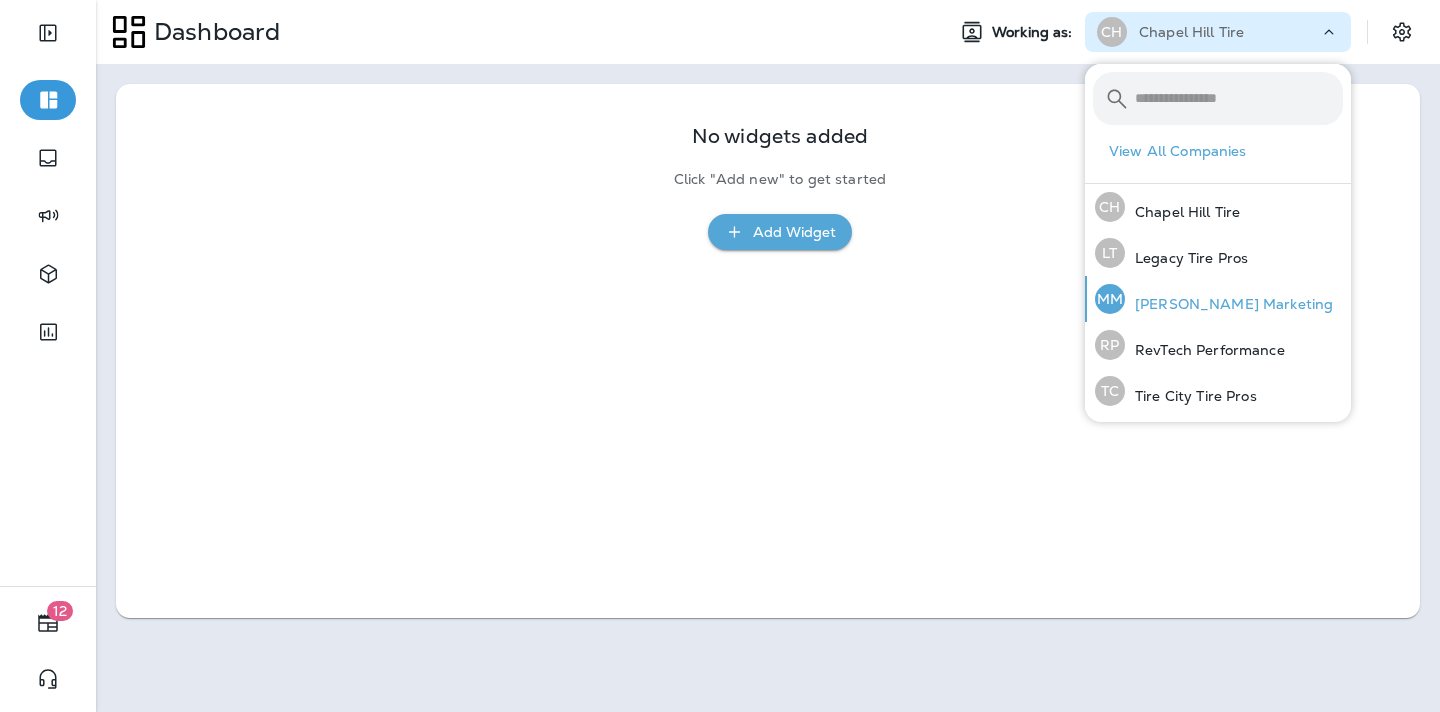 click on "[PERSON_NAME] Marketing" at bounding box center (1229, 304) 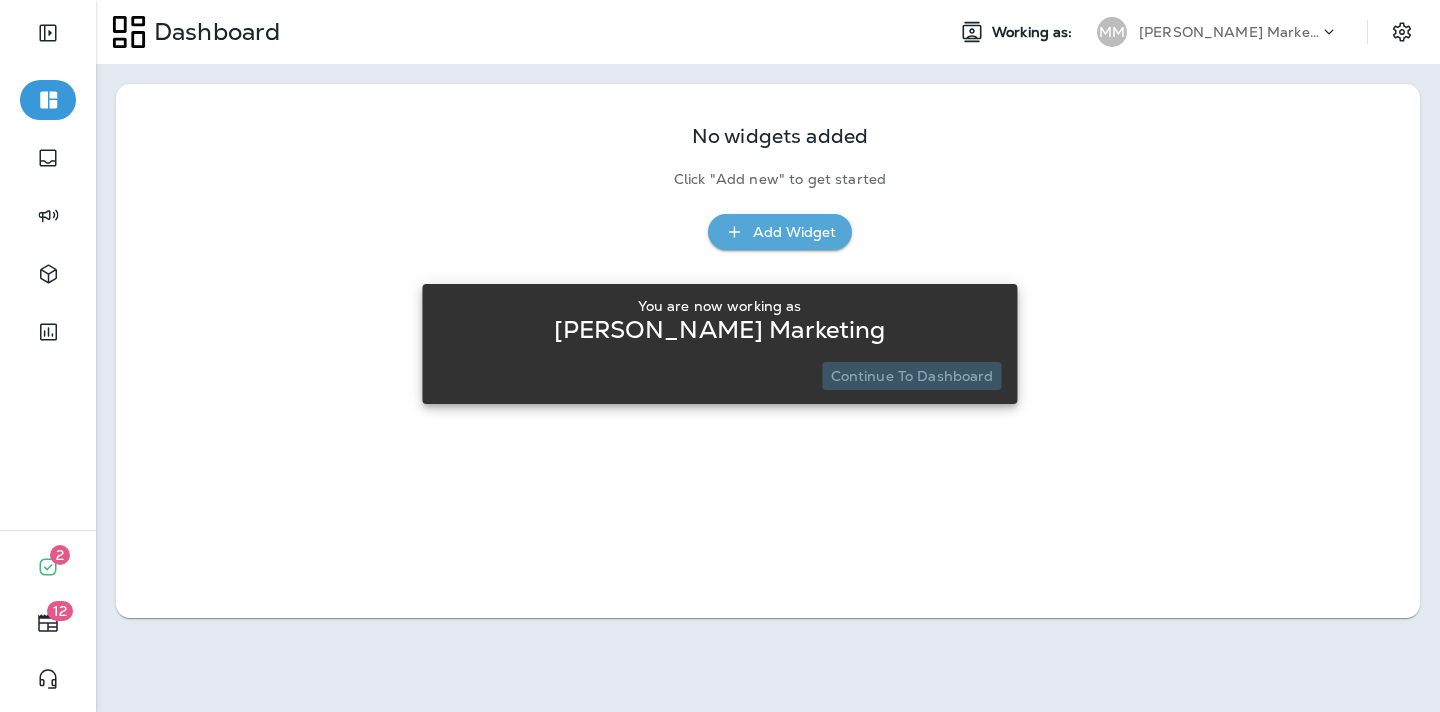 click on "Continue to Dashboard" at bounding box center [912, 376] 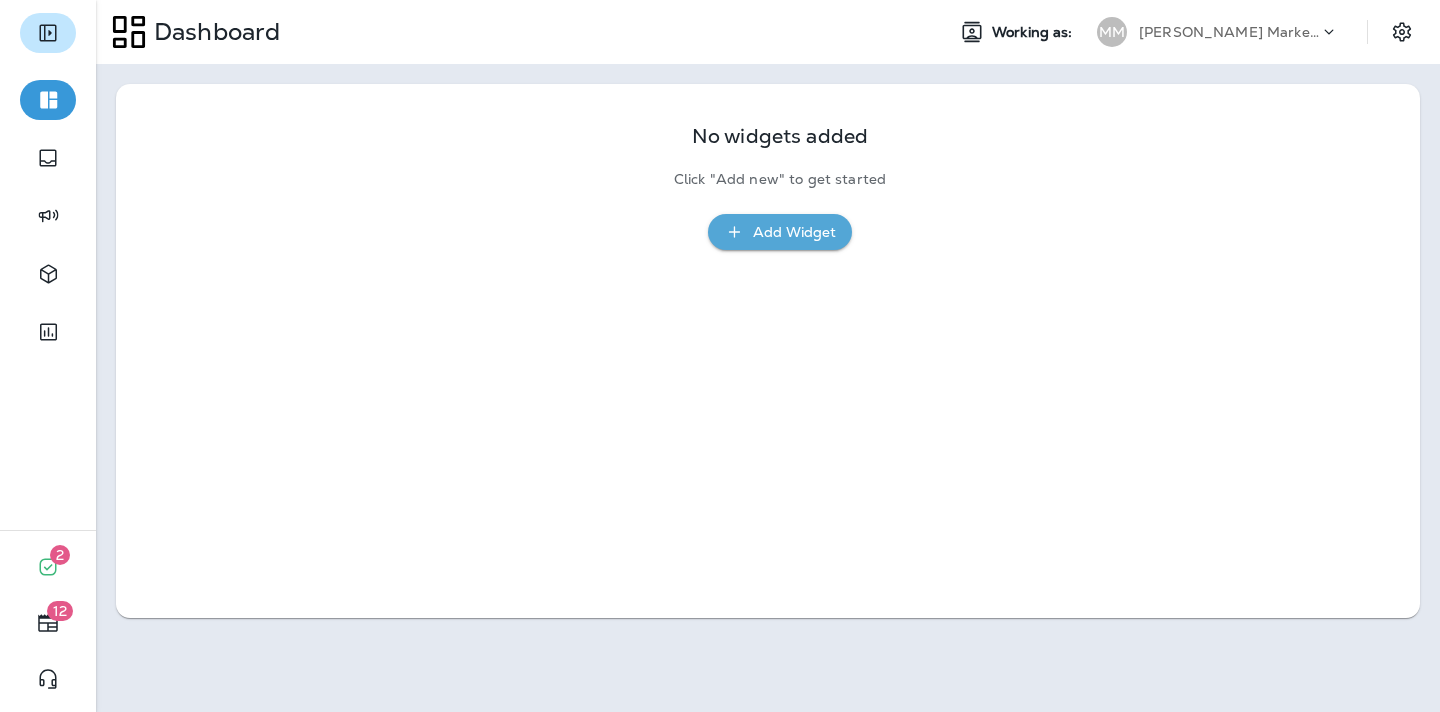 click 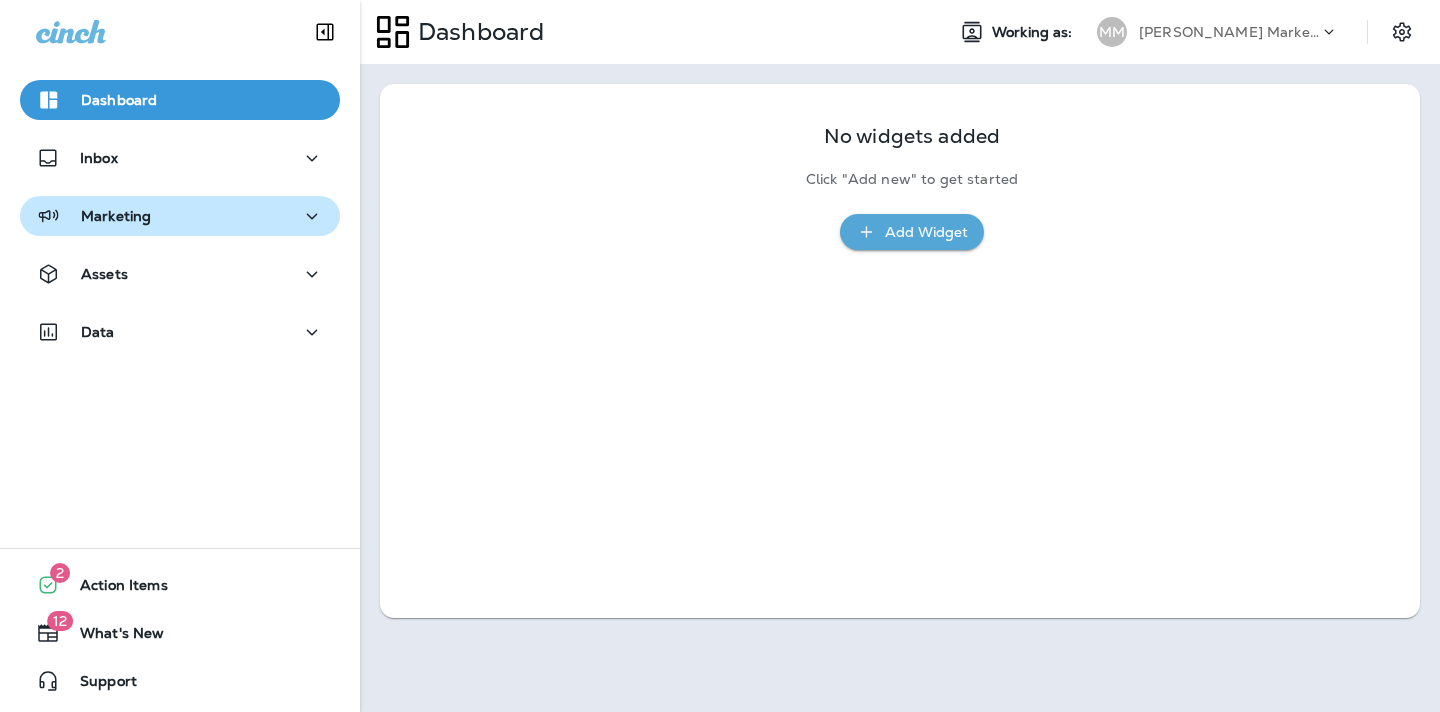 click on "Marketing" at bounding box center (116, 216) 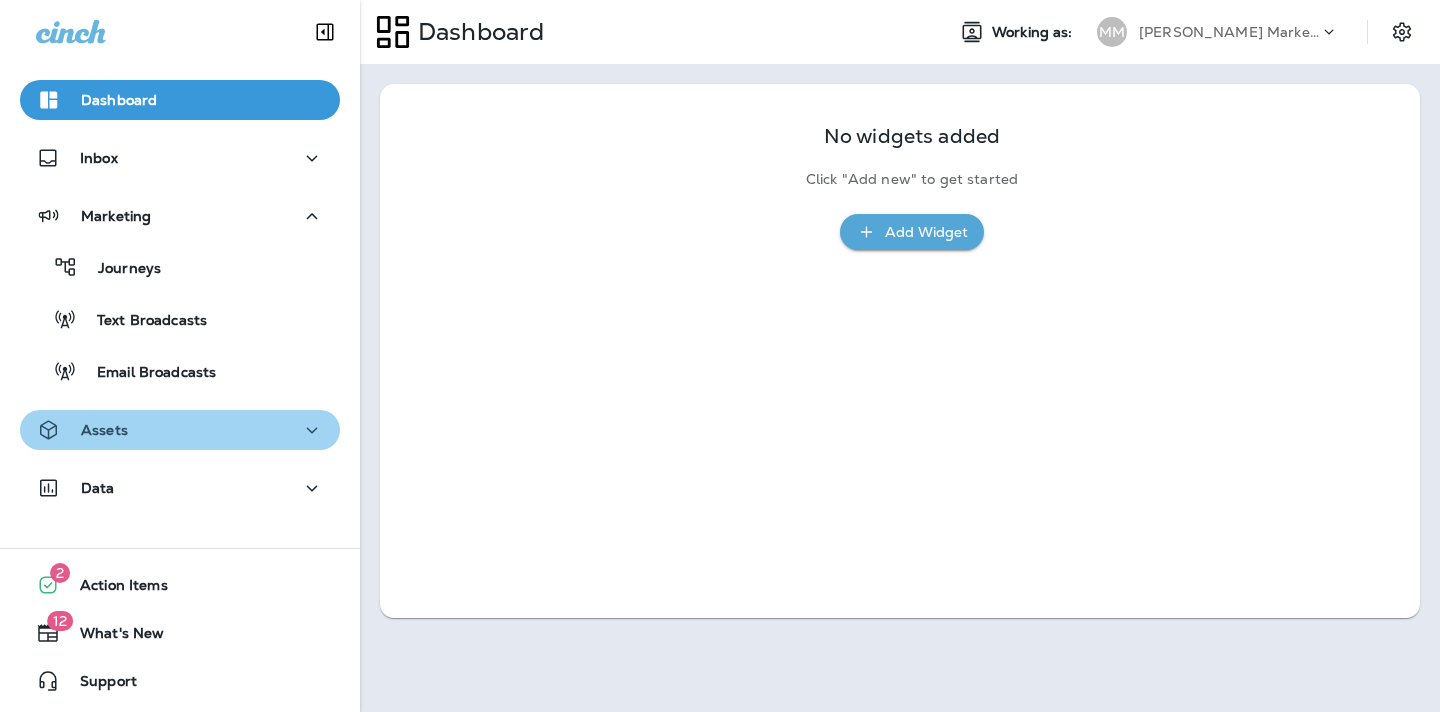click on "Assets" at bounding box center (82, 430) 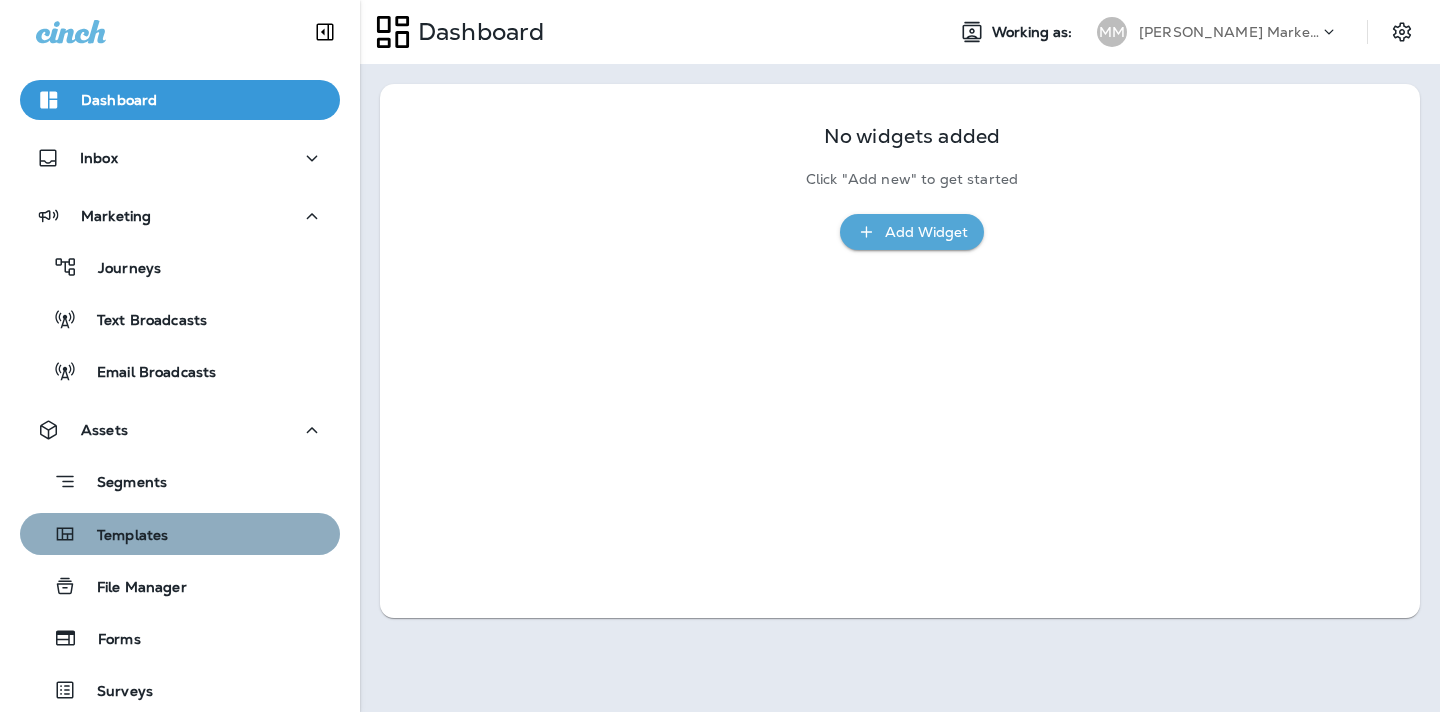 click on "Templates" at bounding box center (98, 534) 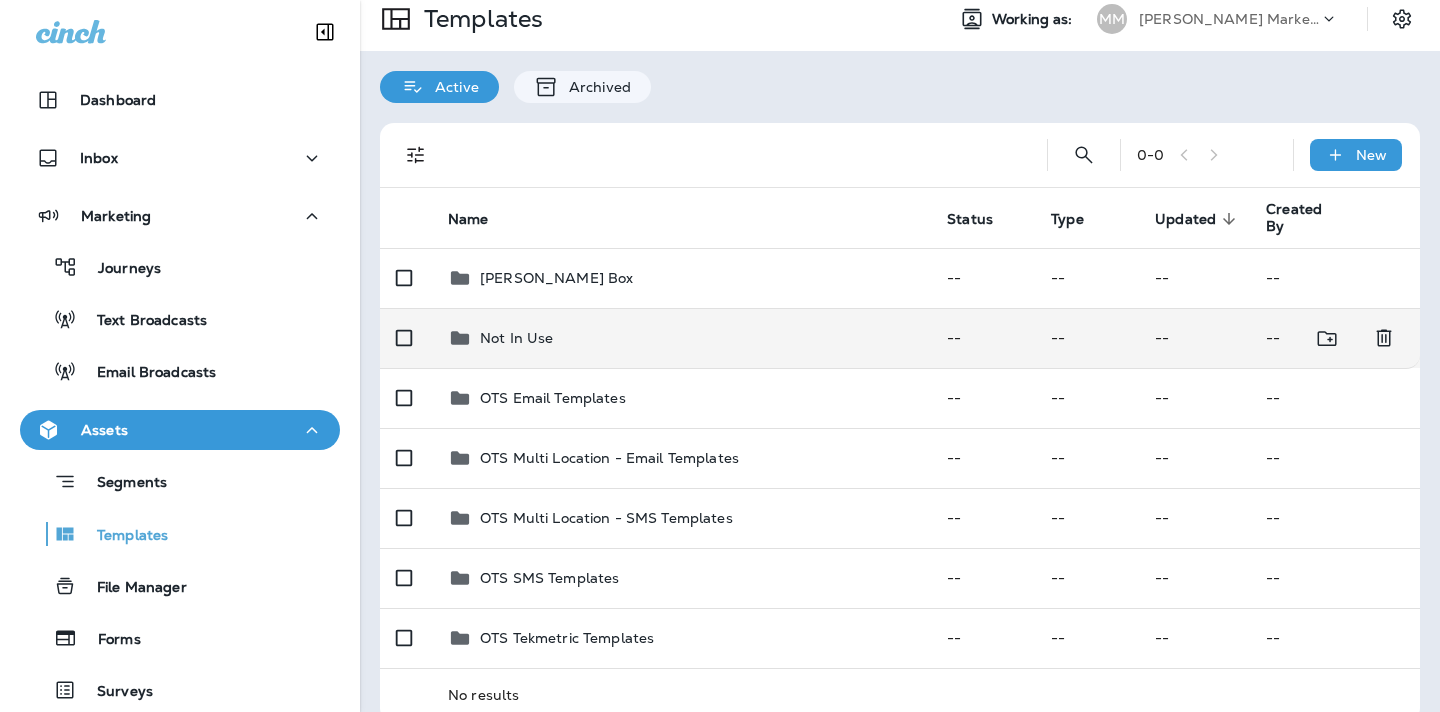 scroll, scrollTop: 0, scrollLeft: 0, axis: both 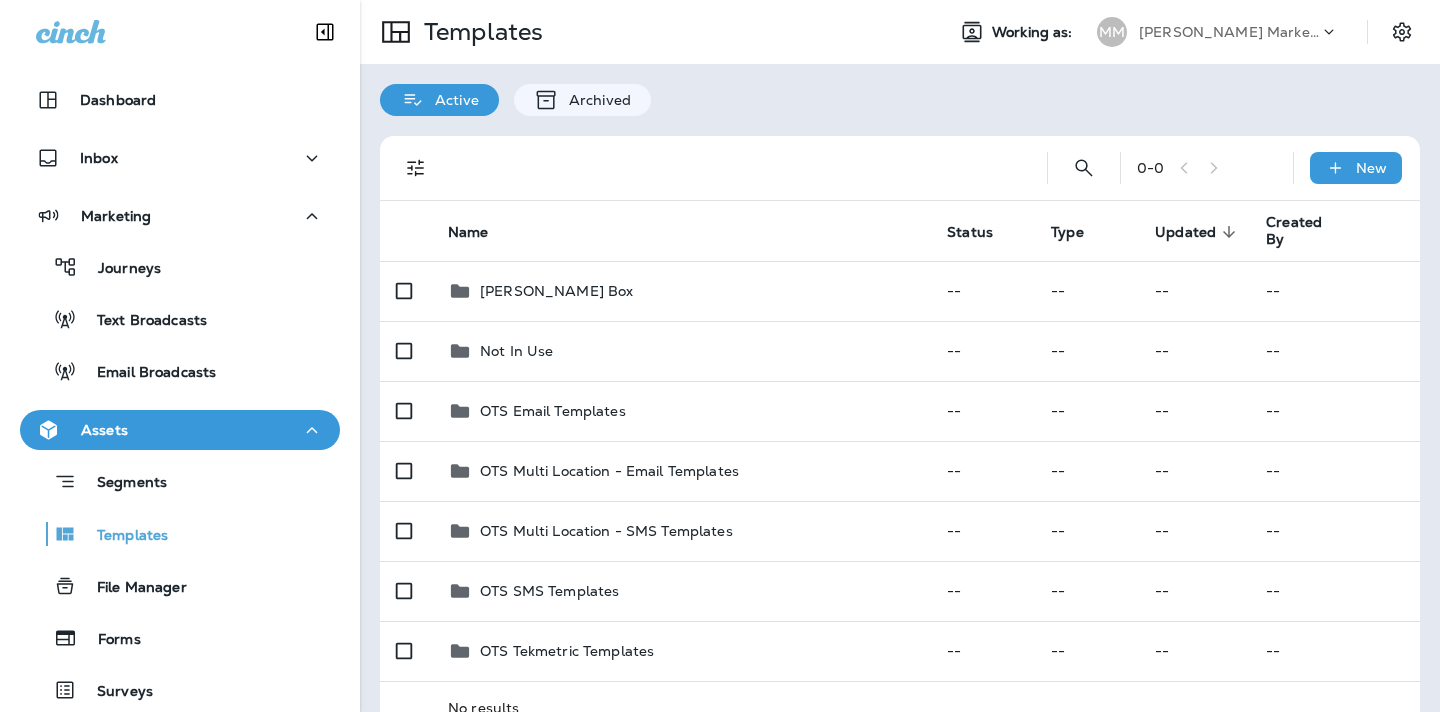 click on "[PERSON_NAME] Marketing" at bounding box center (1229, 32) 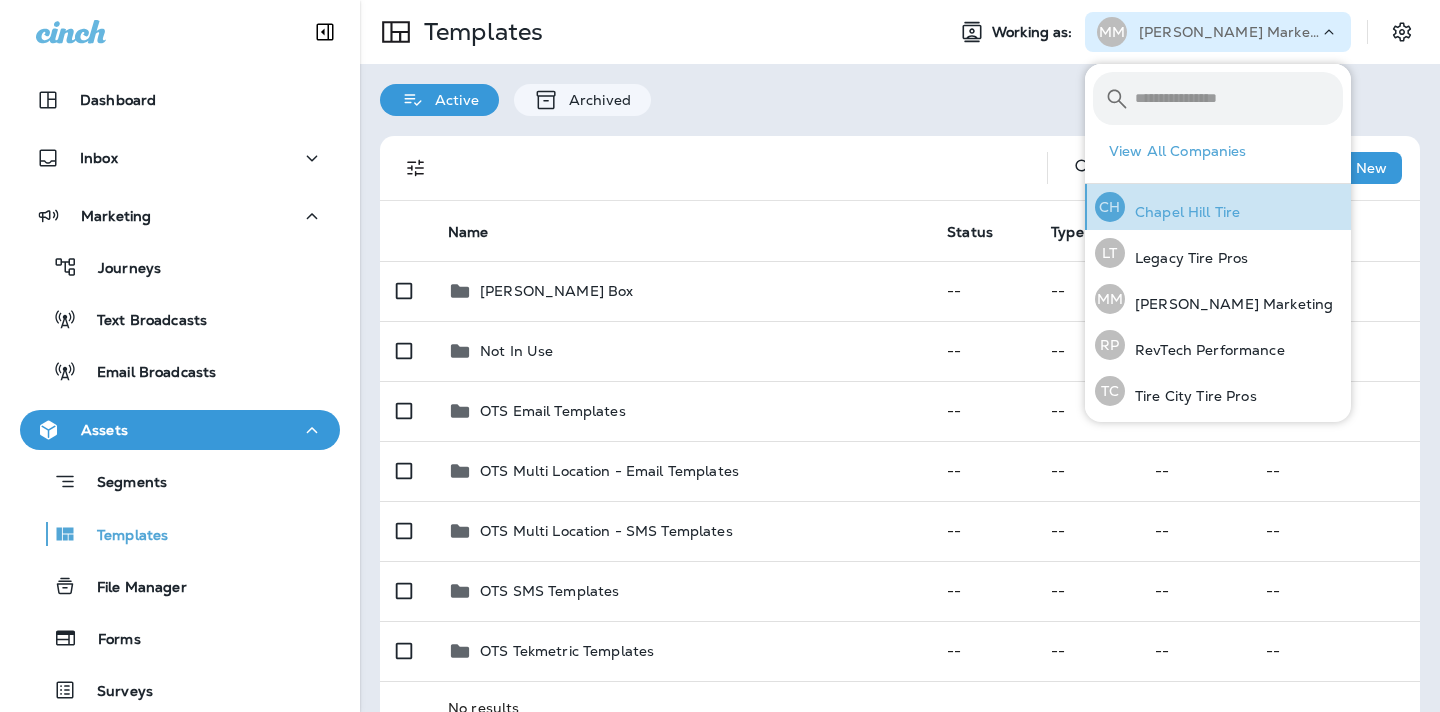 click on "Chapel Hill Tire" at bounding box center (1182, 212) 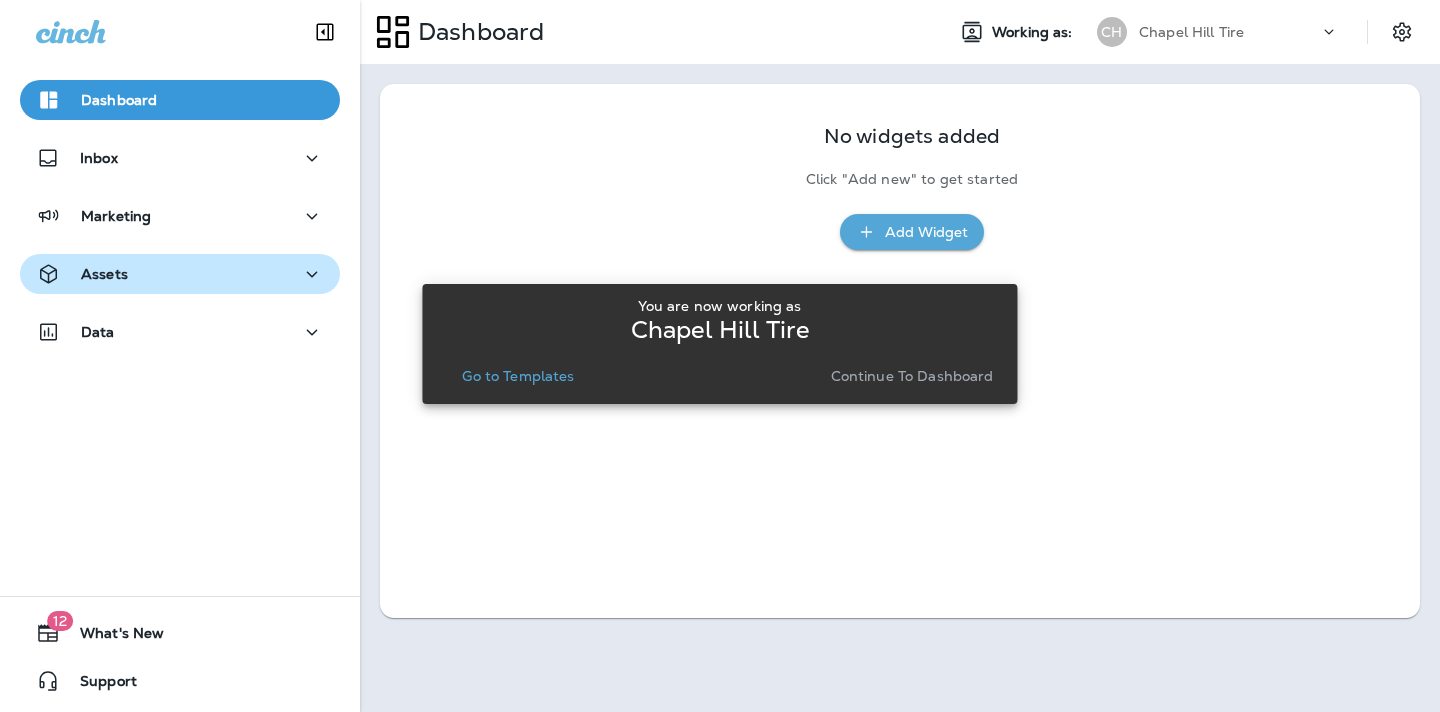 click on "Assets" at bounding box center (180, 274) 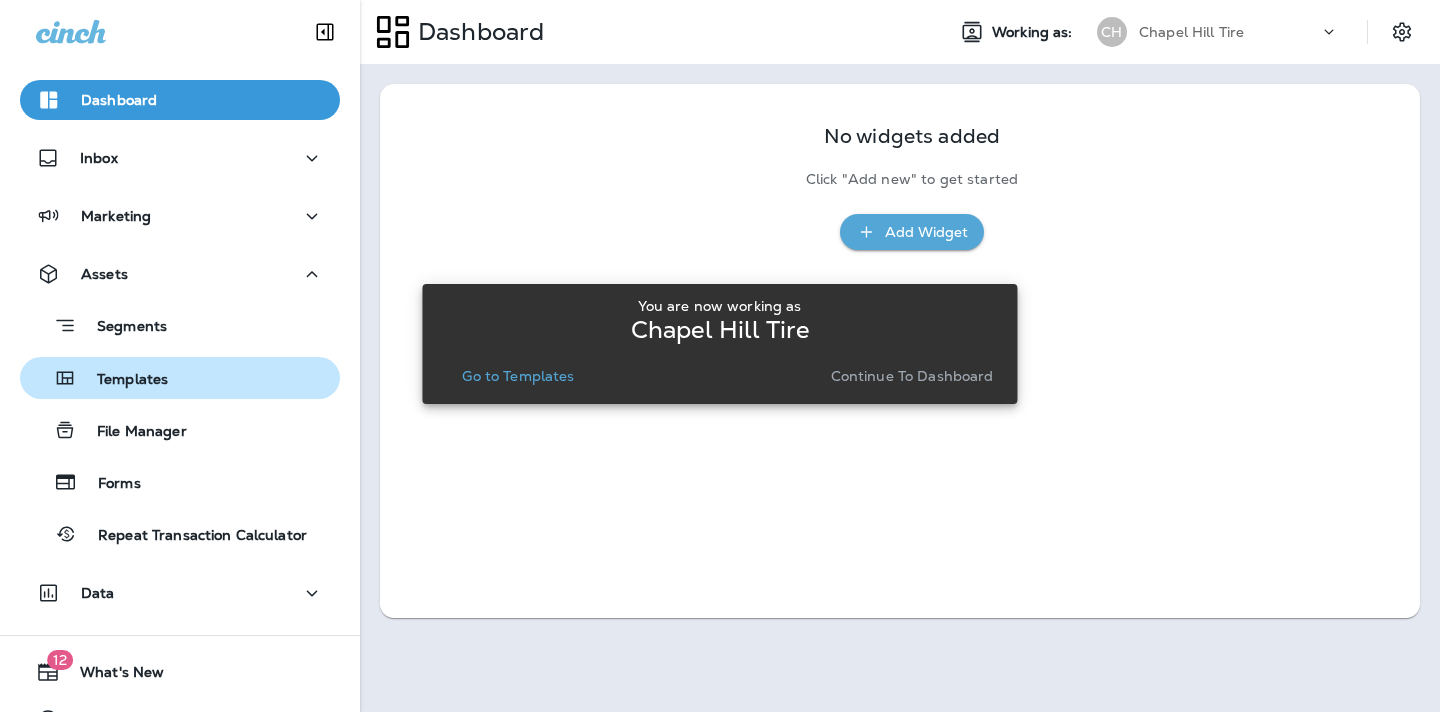 click on "Templates" at bounding box center [122, 380] 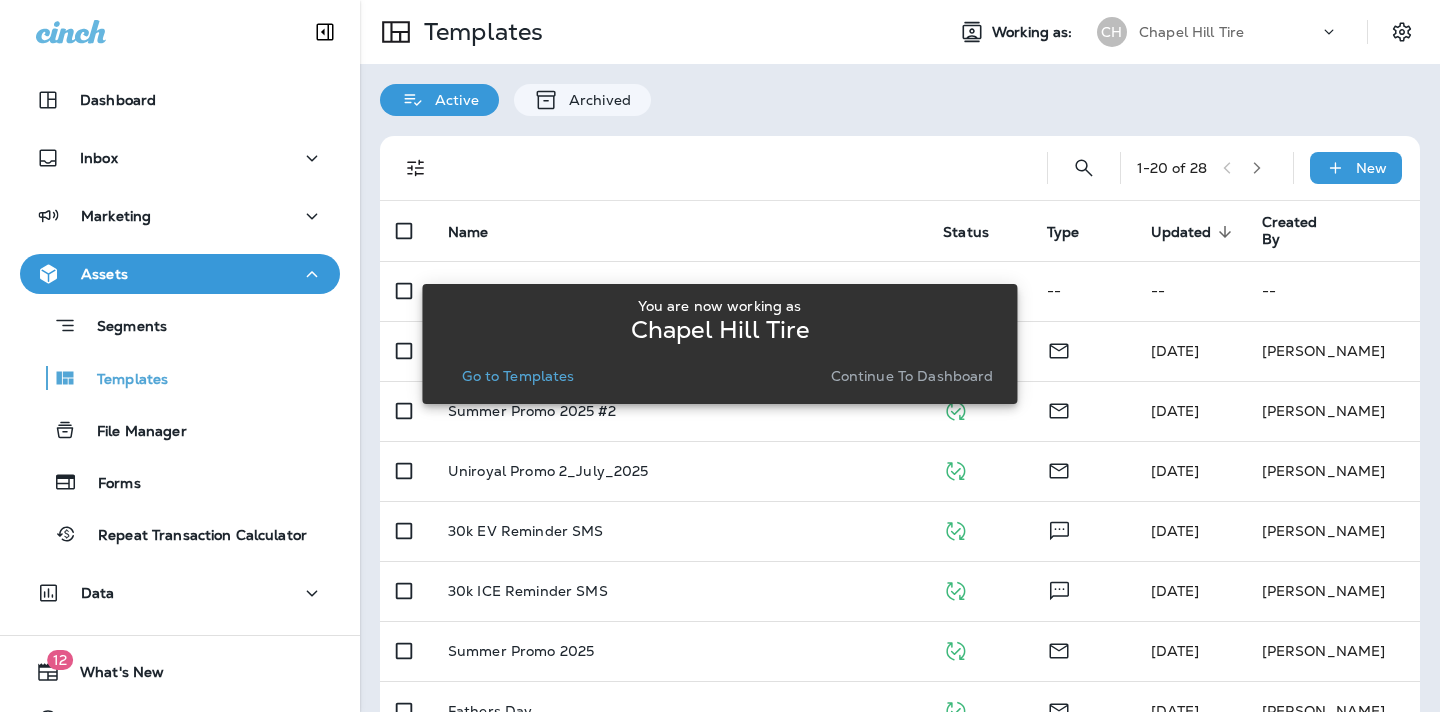 click on "You are now working as  [GEOGRAPHIC_DATA] Tire   Go to Templates Continue to Dashboard" at bounding box center [719, 344] 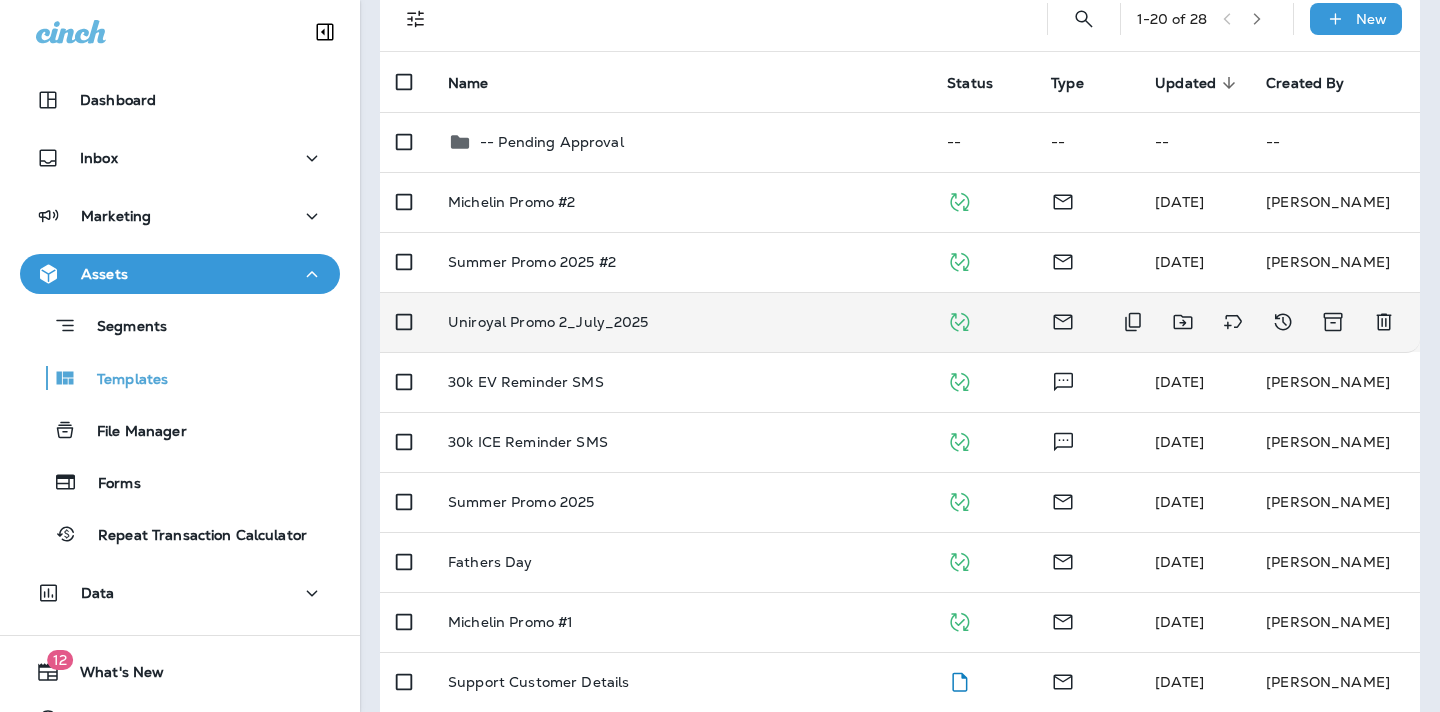 scroll, scrollTop: 150, scrollLeft: 0, axis: vertical 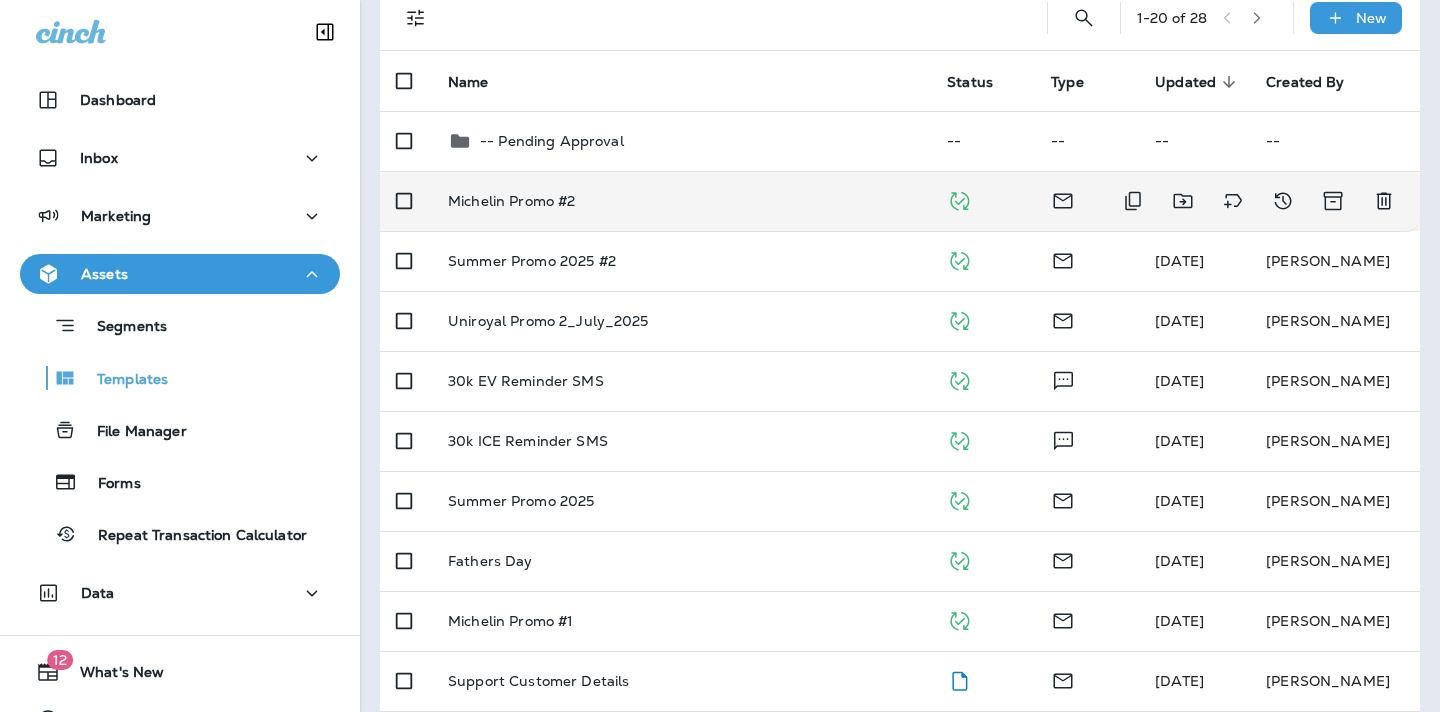 click on "Michelin Promo #2" at bounding box center [511, 201] 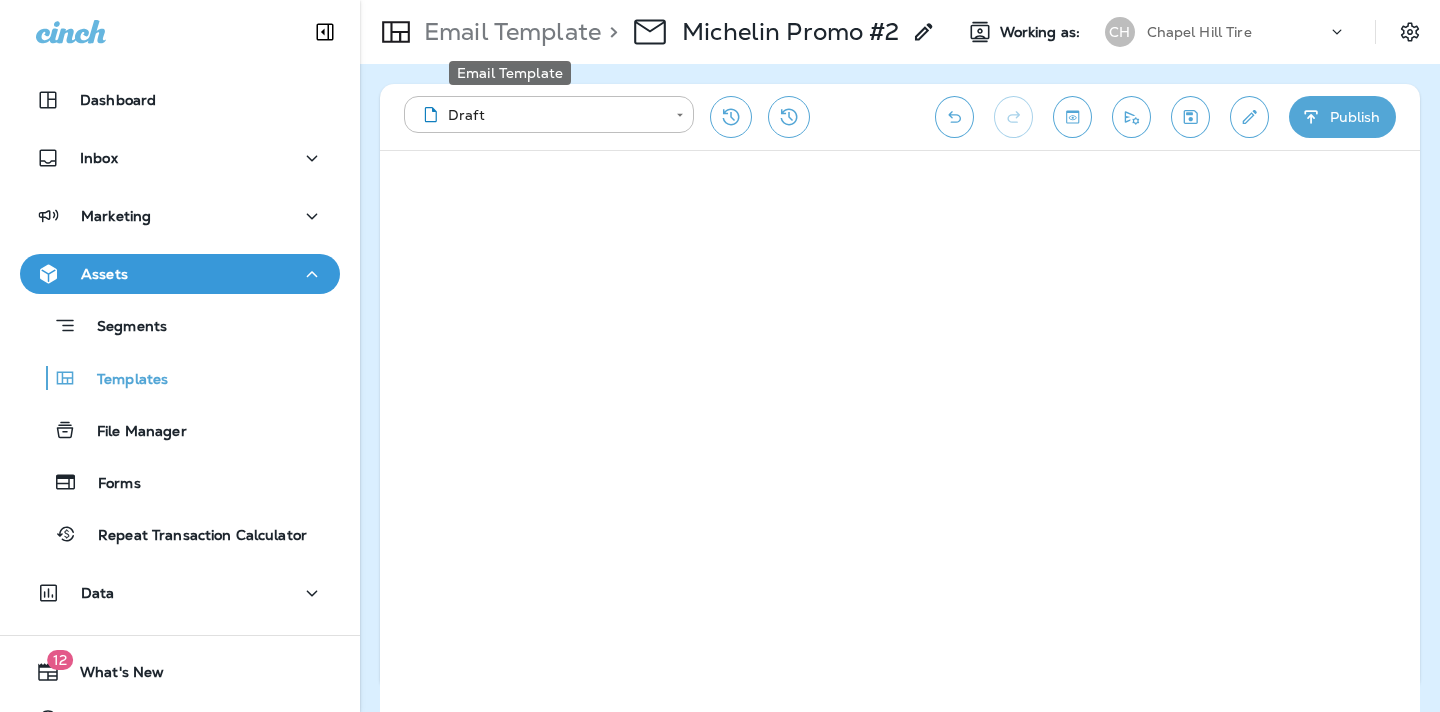 click on "Email Template" at bounding box center [508, 32] 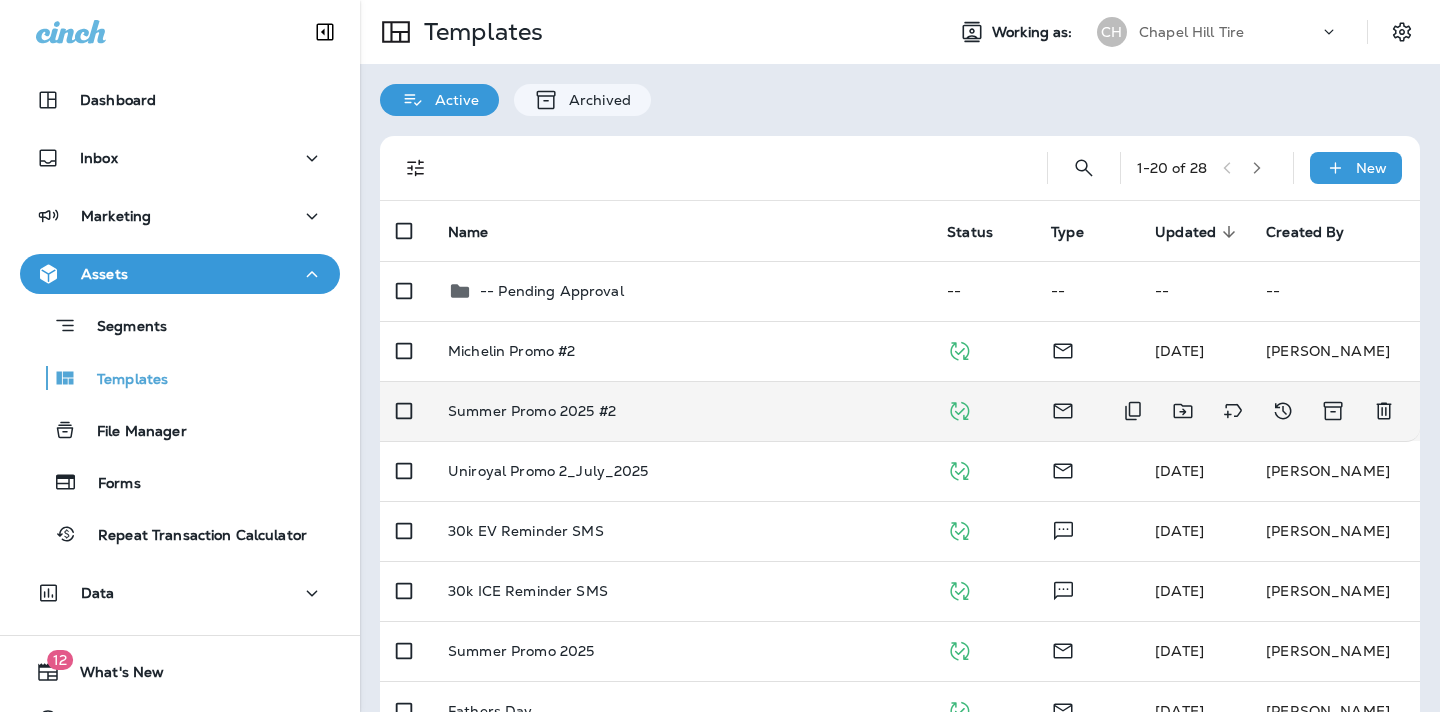 click on "Summer Promo 2025 #2" at bounding box center [532, 411] 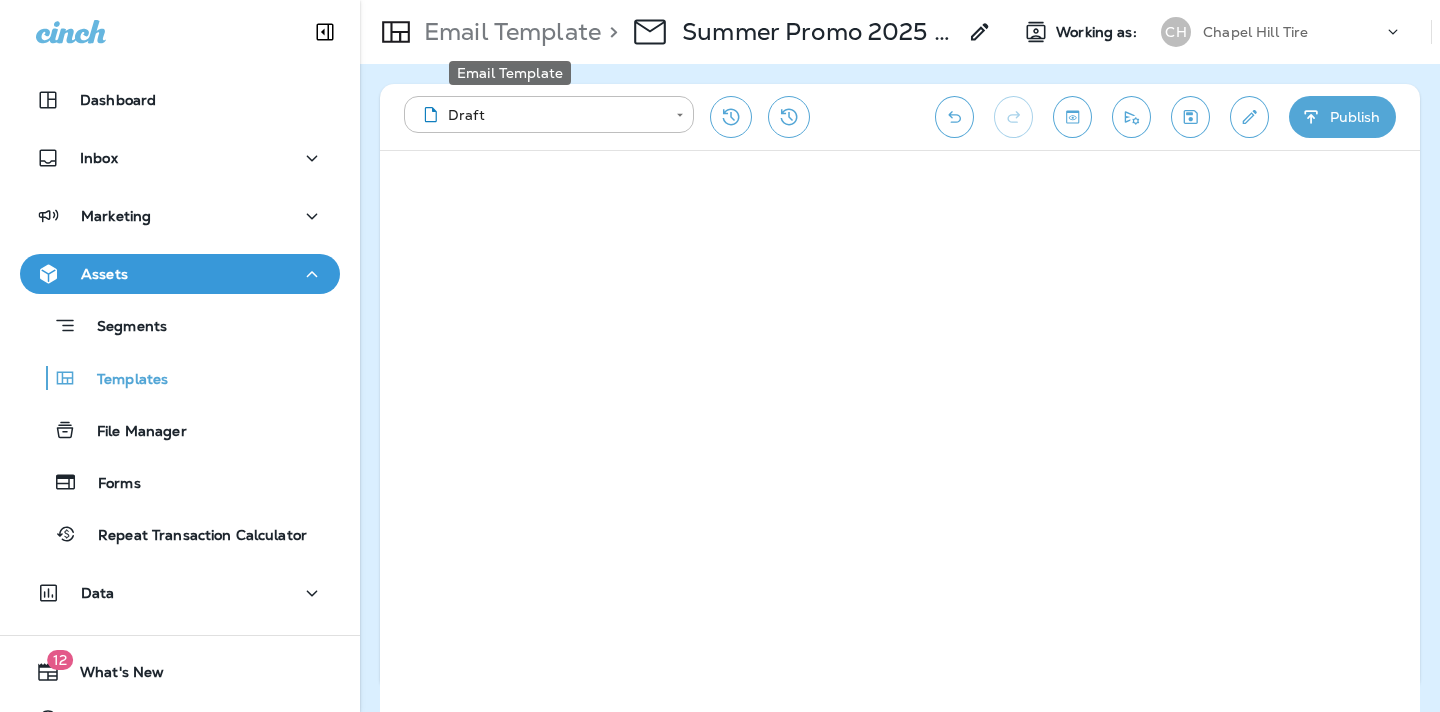 click on "Email Template" at bounding box center [508, 32] 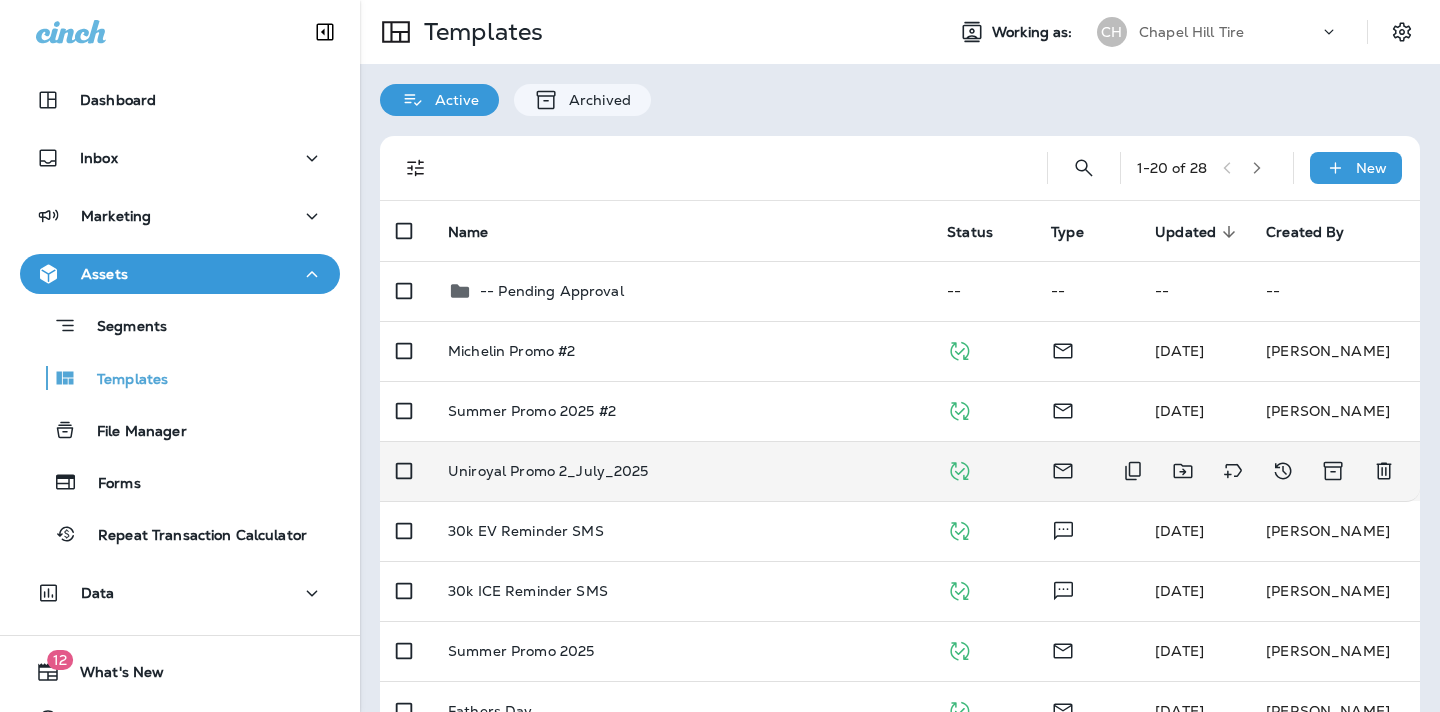 click on "Uniroyal Promo 2_July_2025" at bounding box center (548, 471) 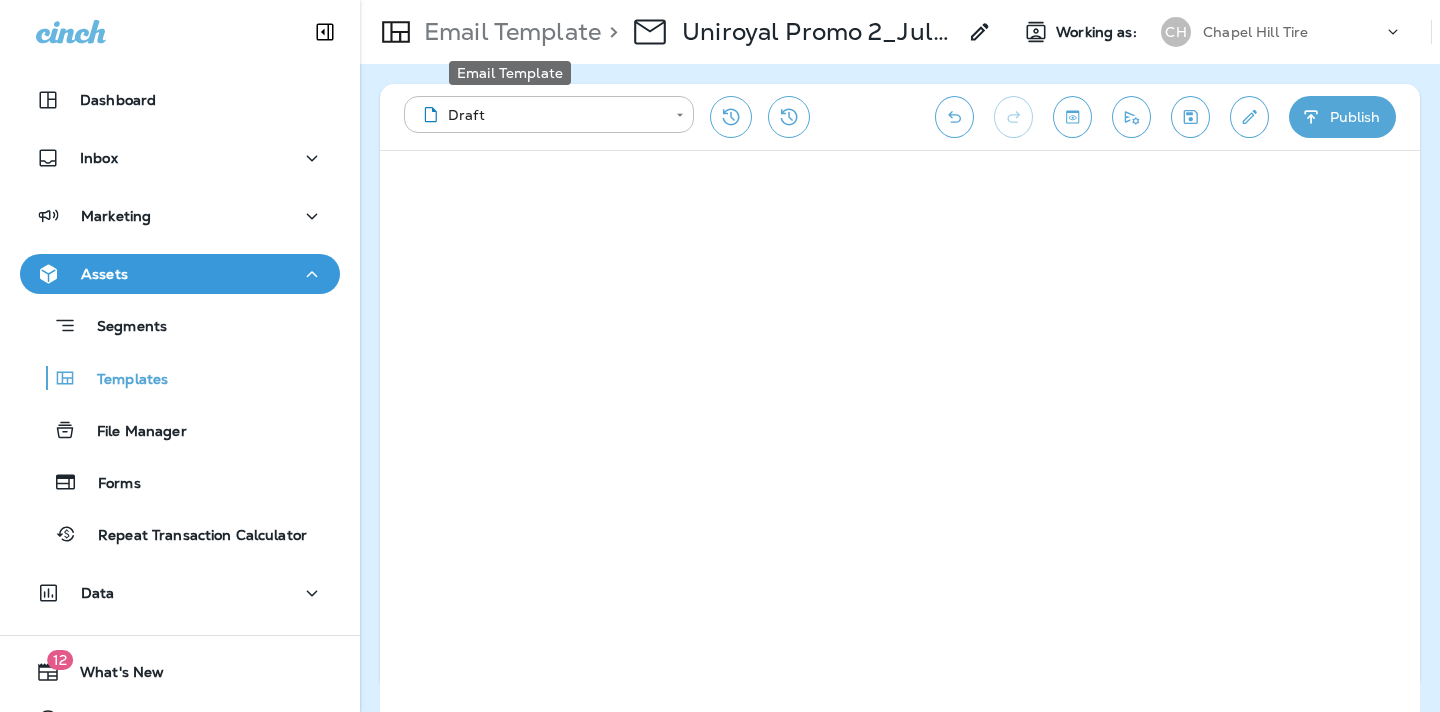 click on "Email Template" at bounding box center (508, 32) 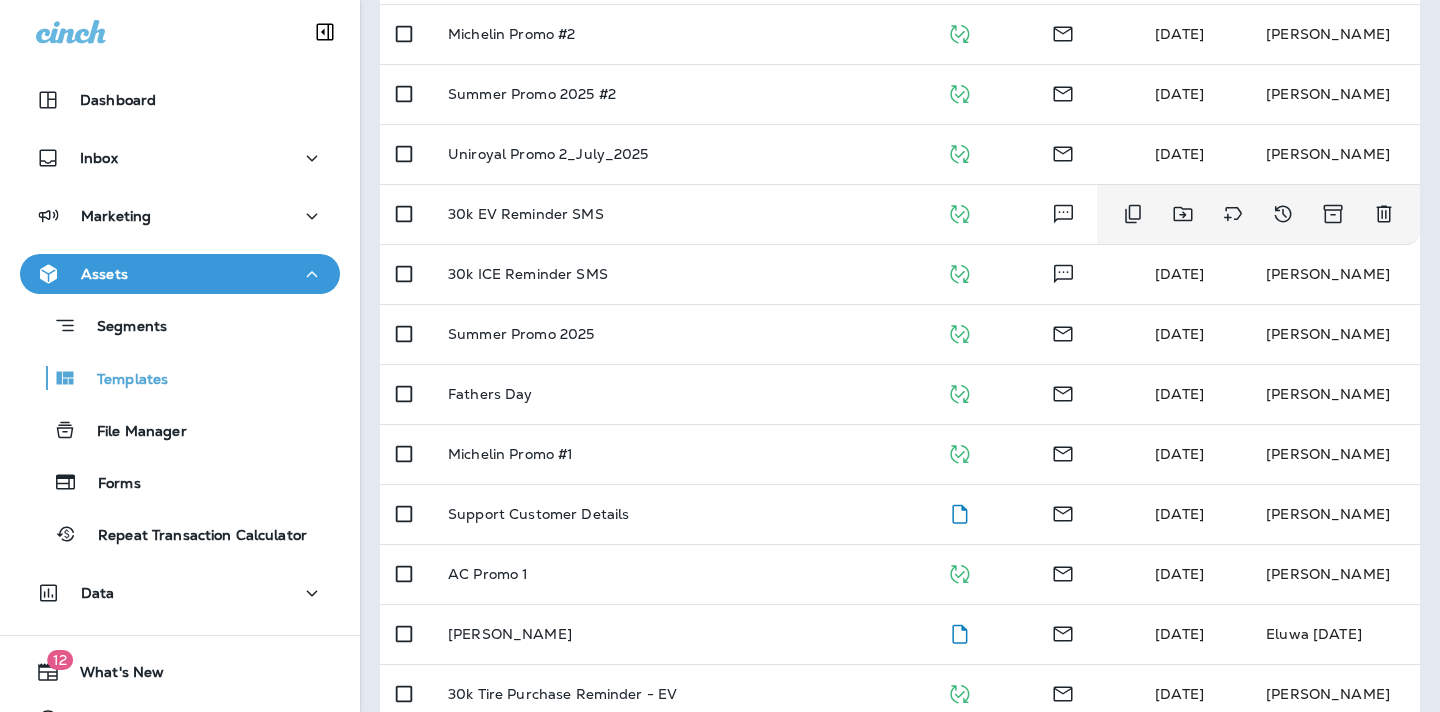 scroll, scrollTop: 322, scrollLeft: 0, axis: vertical 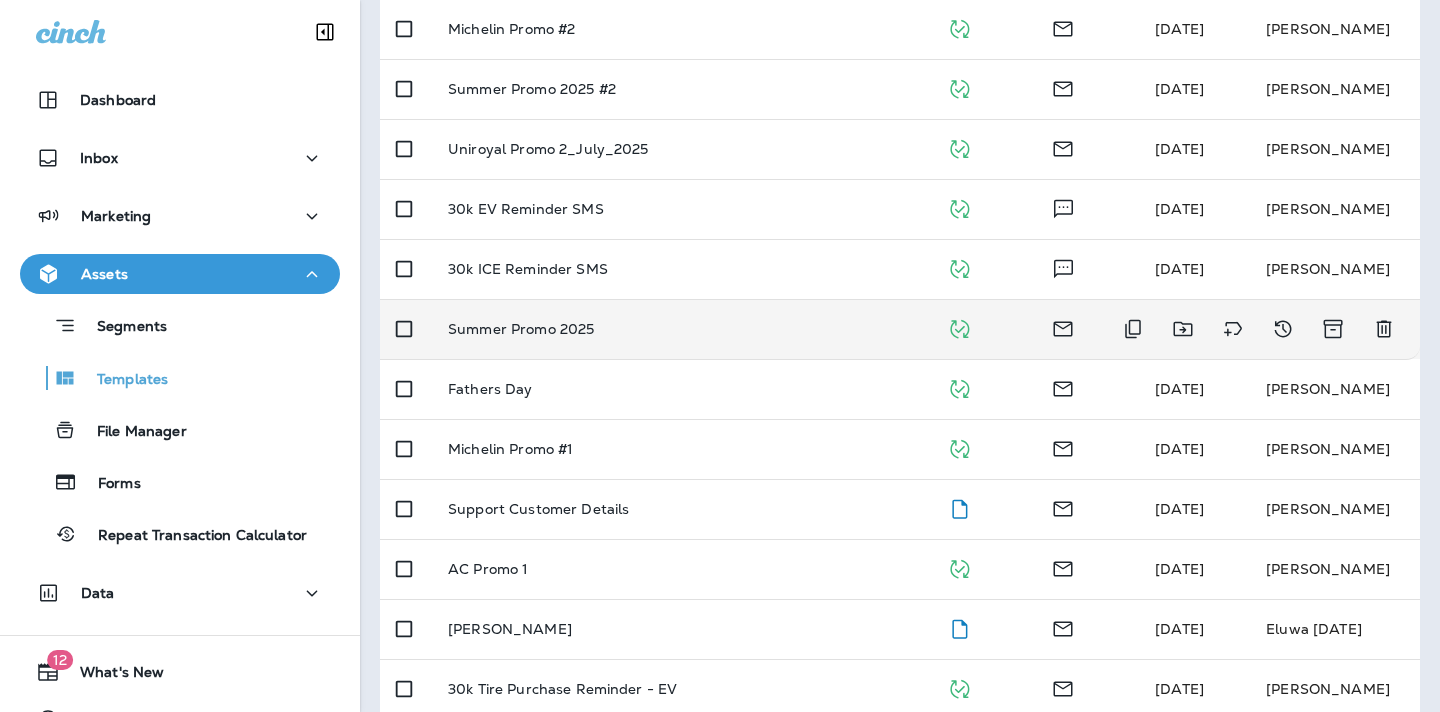 click on "Summer Promo 2025" at bounding box center (521, 329) 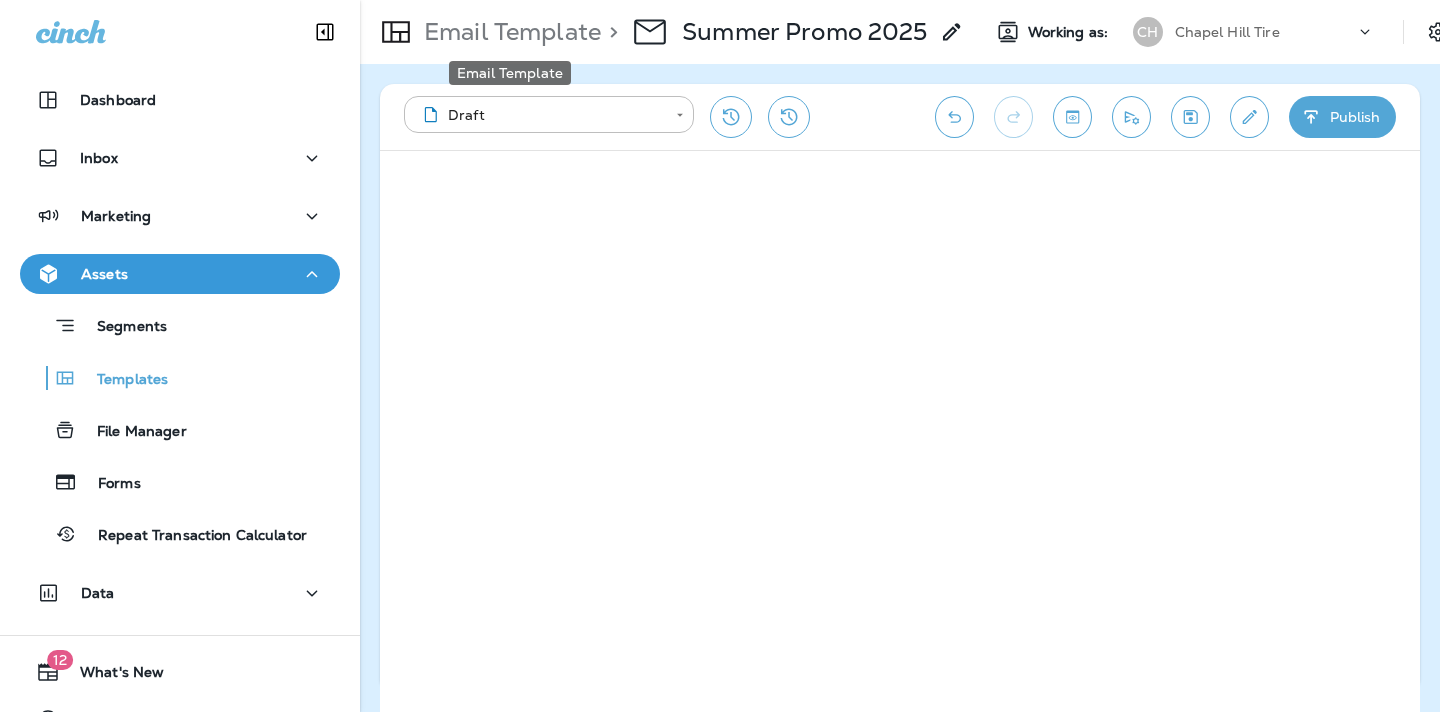 click on "Email Template" at bounding box center [508, 32] 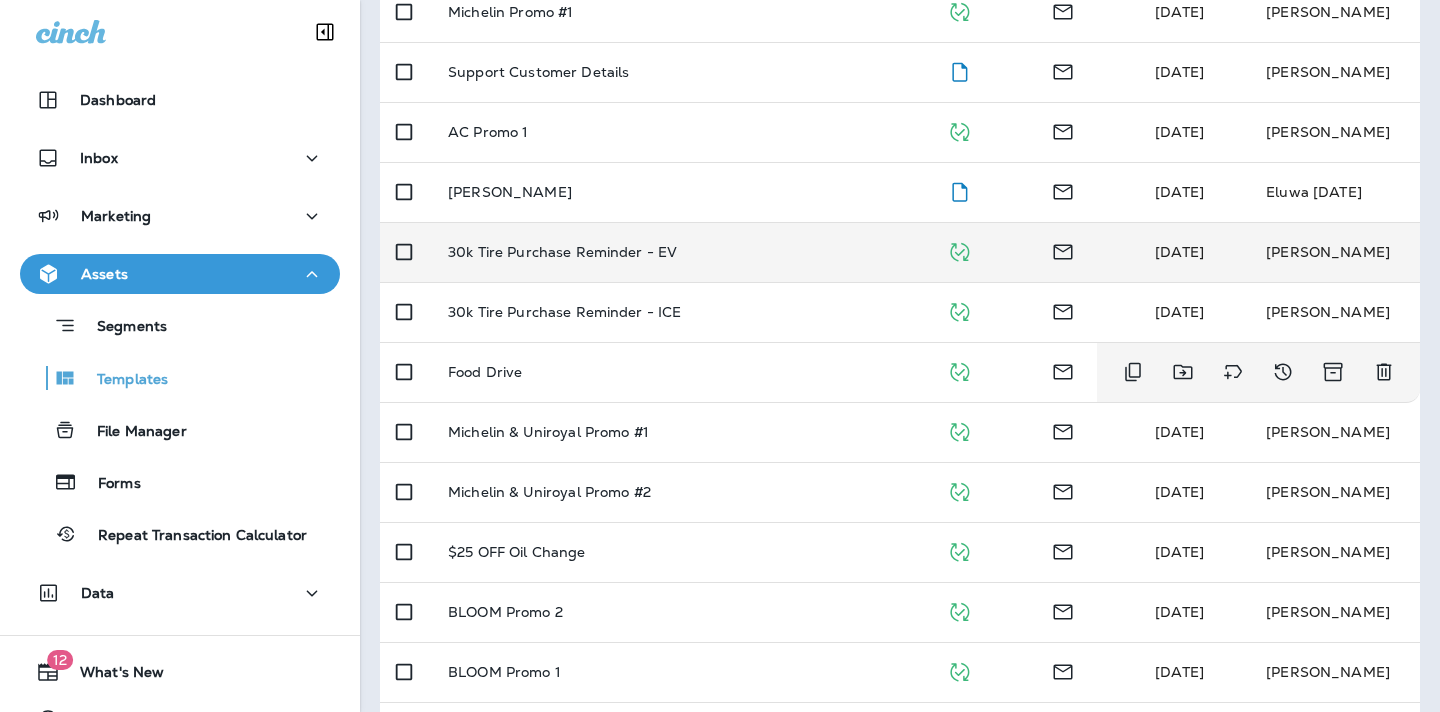 scroll, scrollTop: 829, scrollLeft: 0, axis: vertical 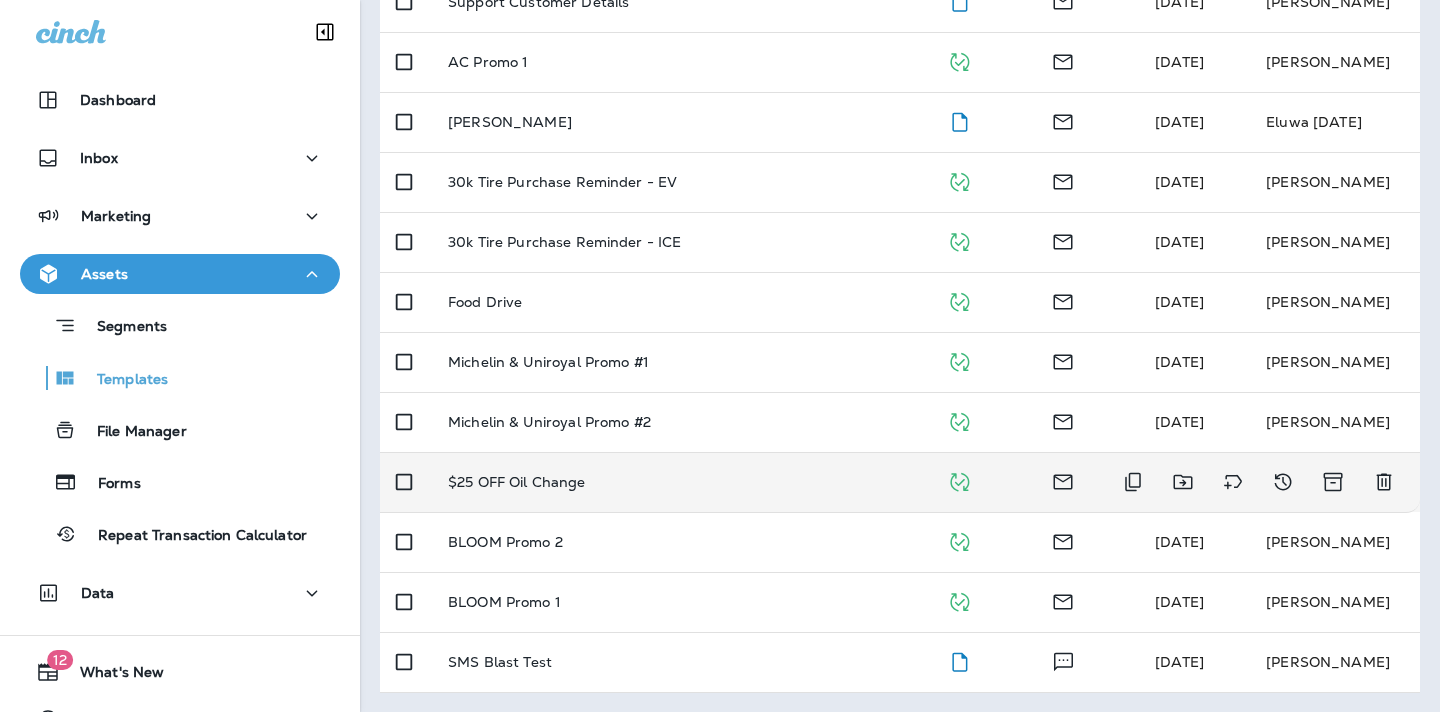 click on "$25 OFF Oil Change" at bounding box center [681, 482] 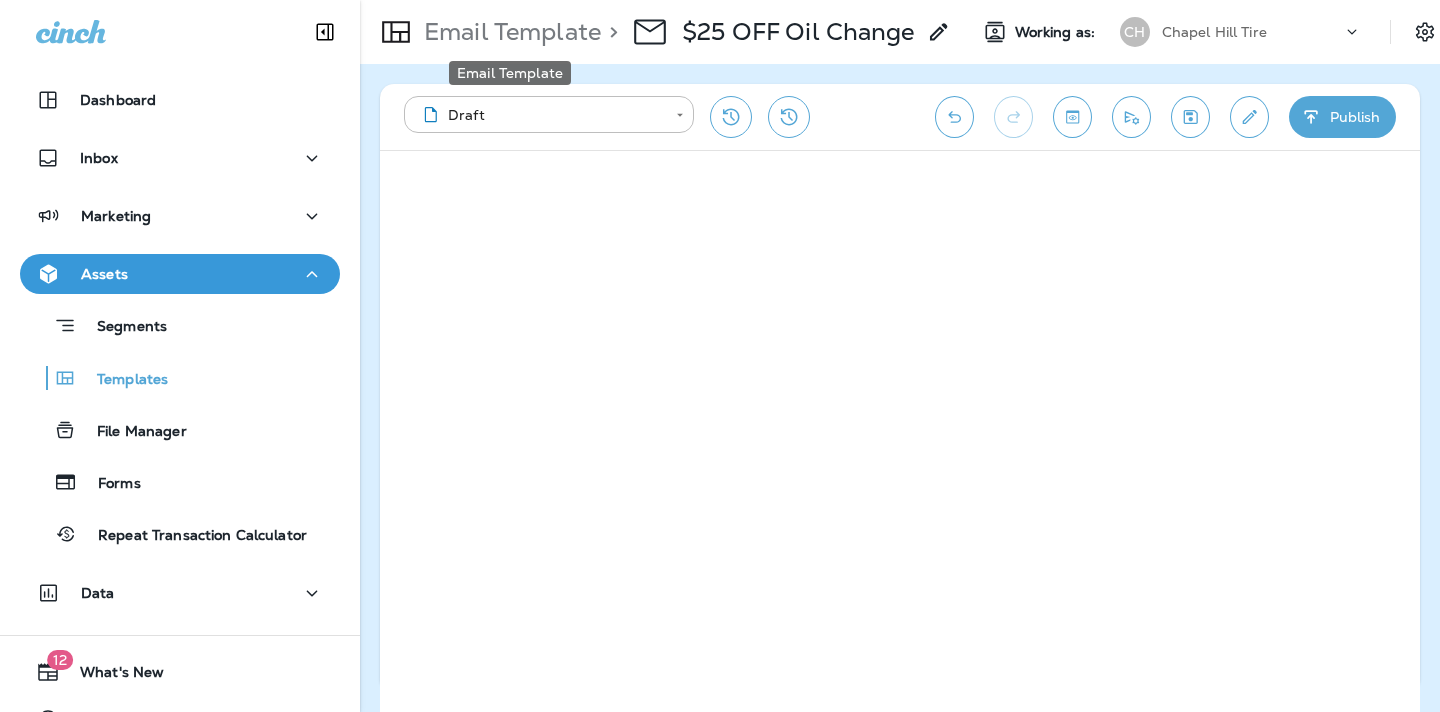 click on "Email Template" at bounding box center [508, 32] 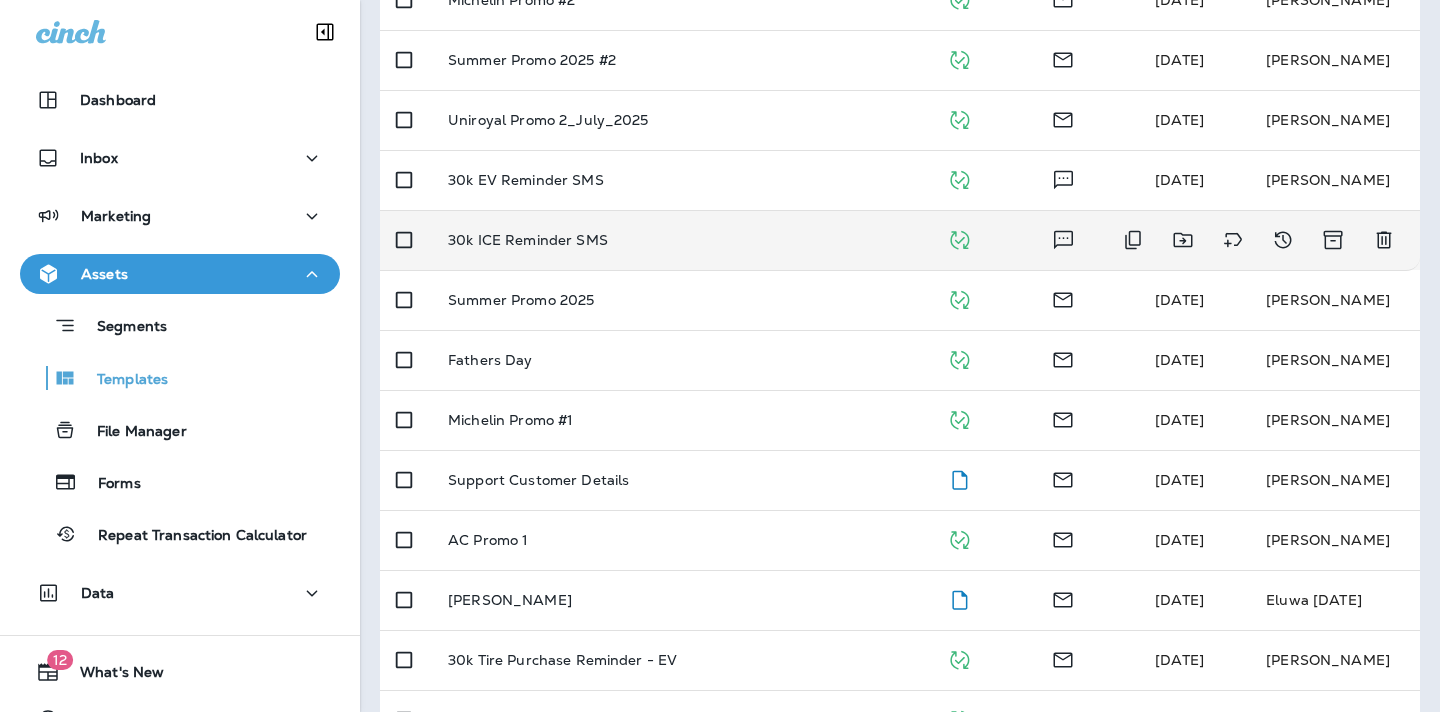 scroll, scrollTop: 401, scrollLeft: 0, axis: vertical 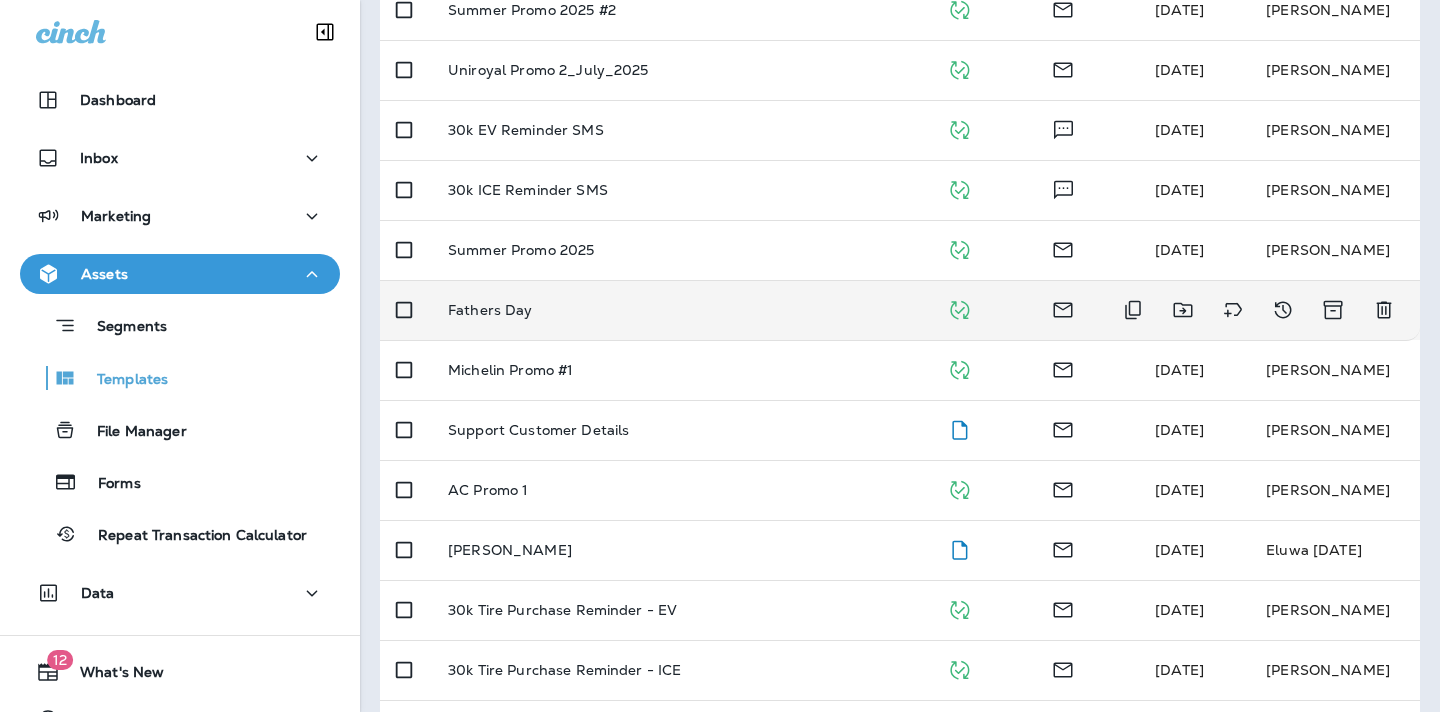 click on "Fathers Day" at bounding box center [490, 310] 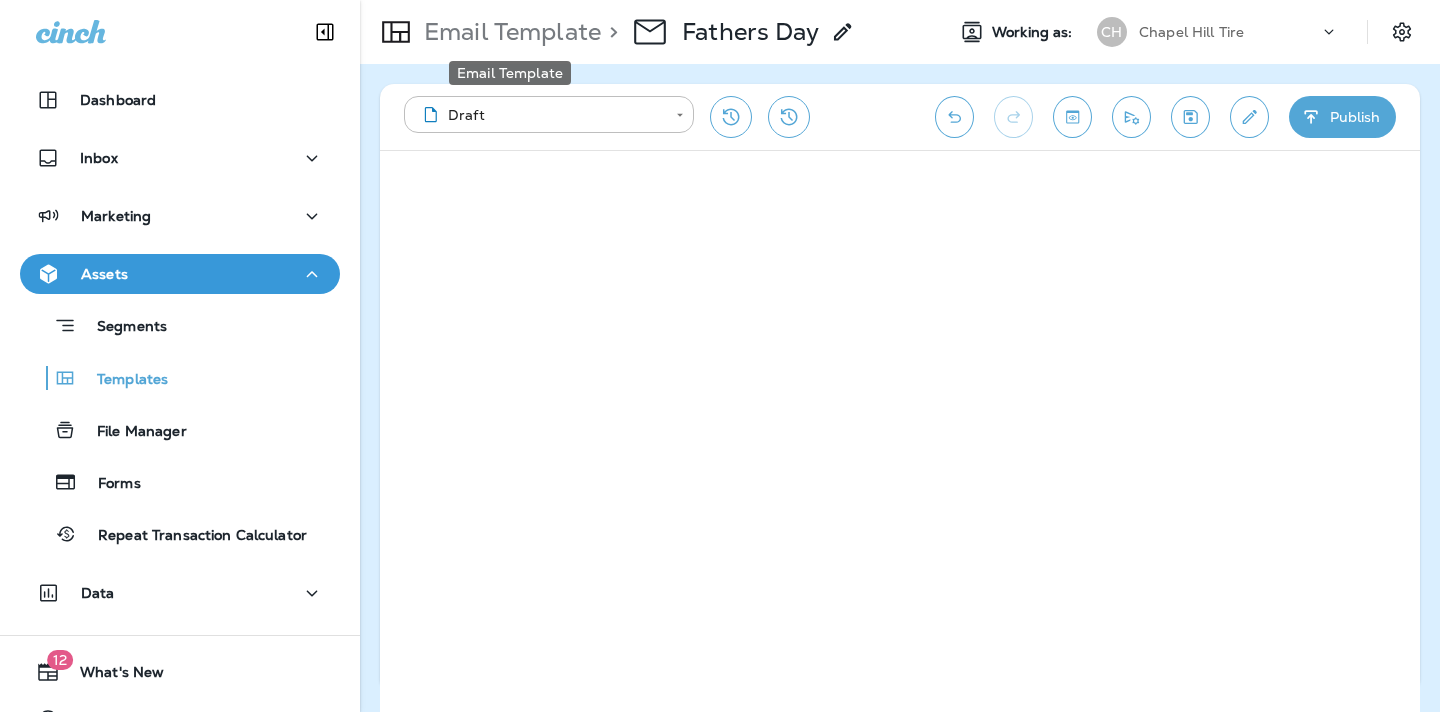 click on "Email Template" at bounding box center [508, 32] 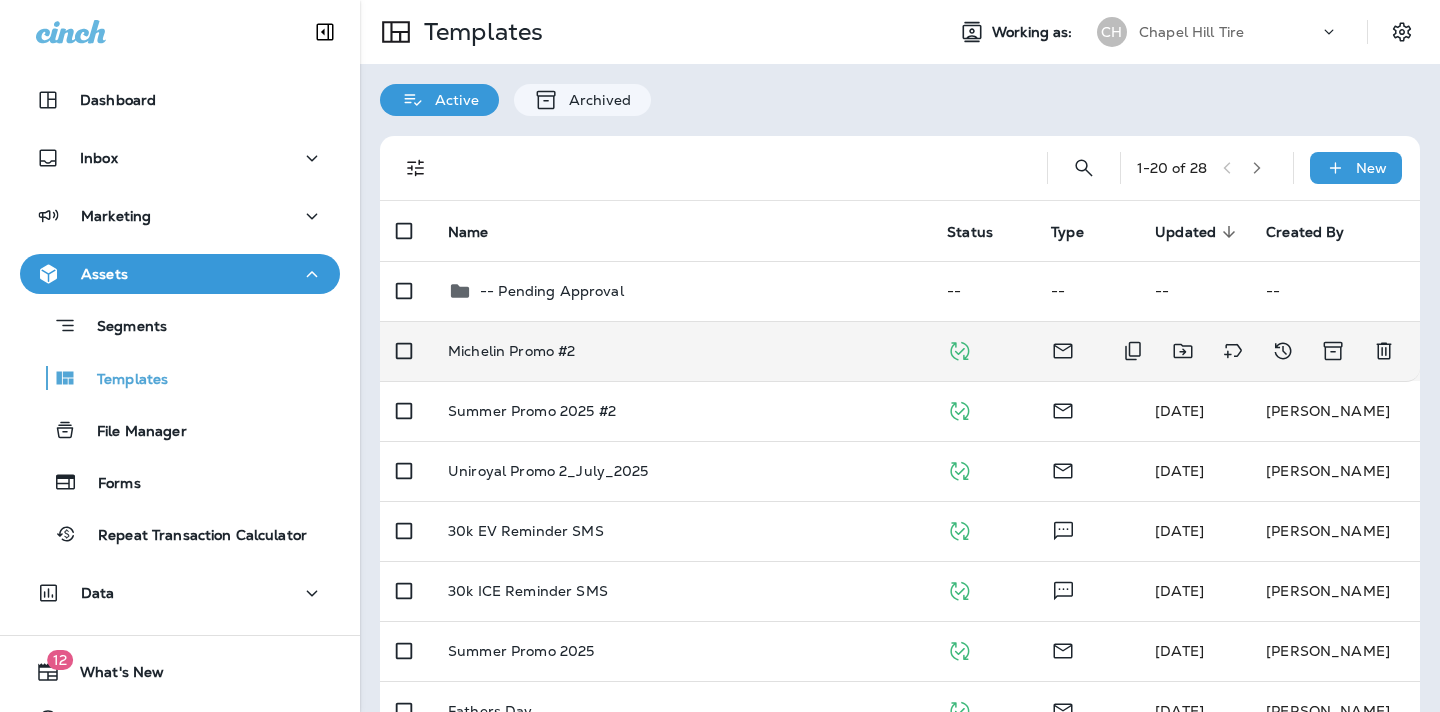 click on "Michelin Promo #2" at bounding box center [511, 351] 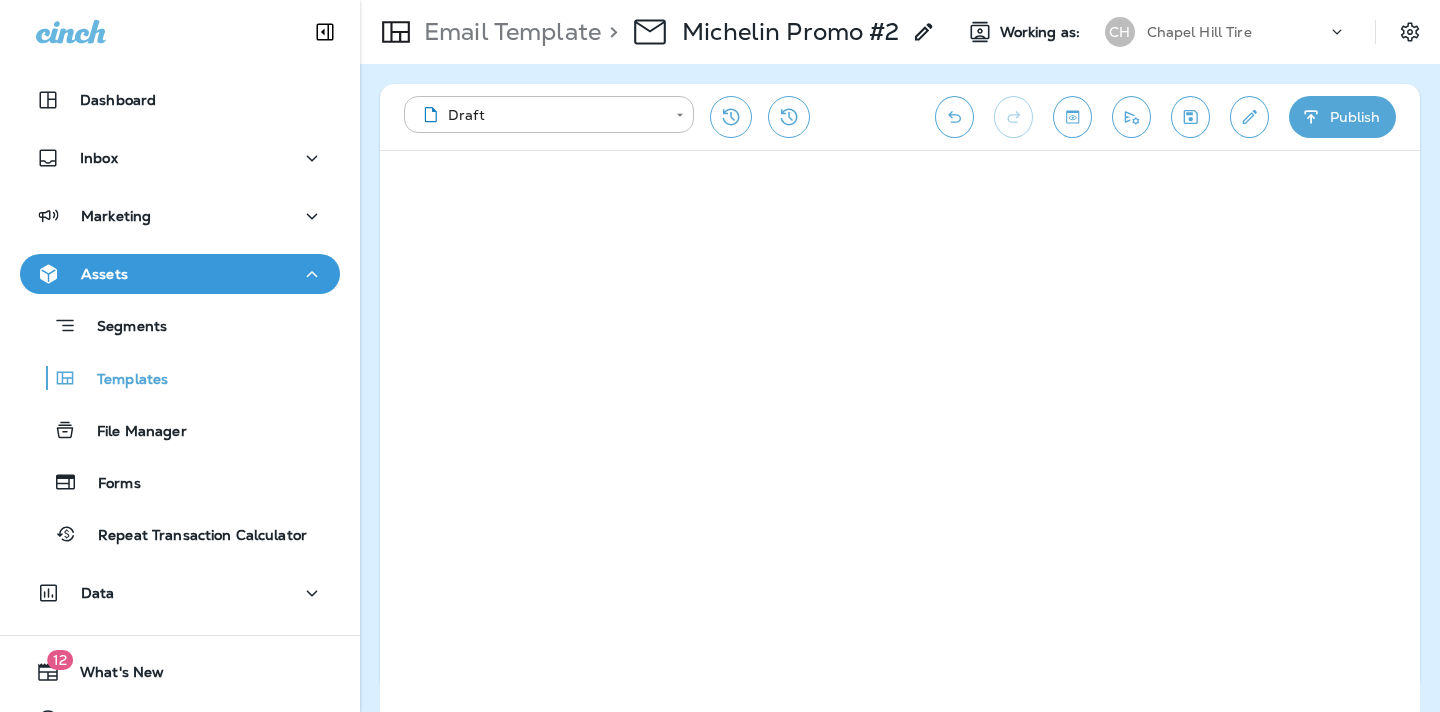 click 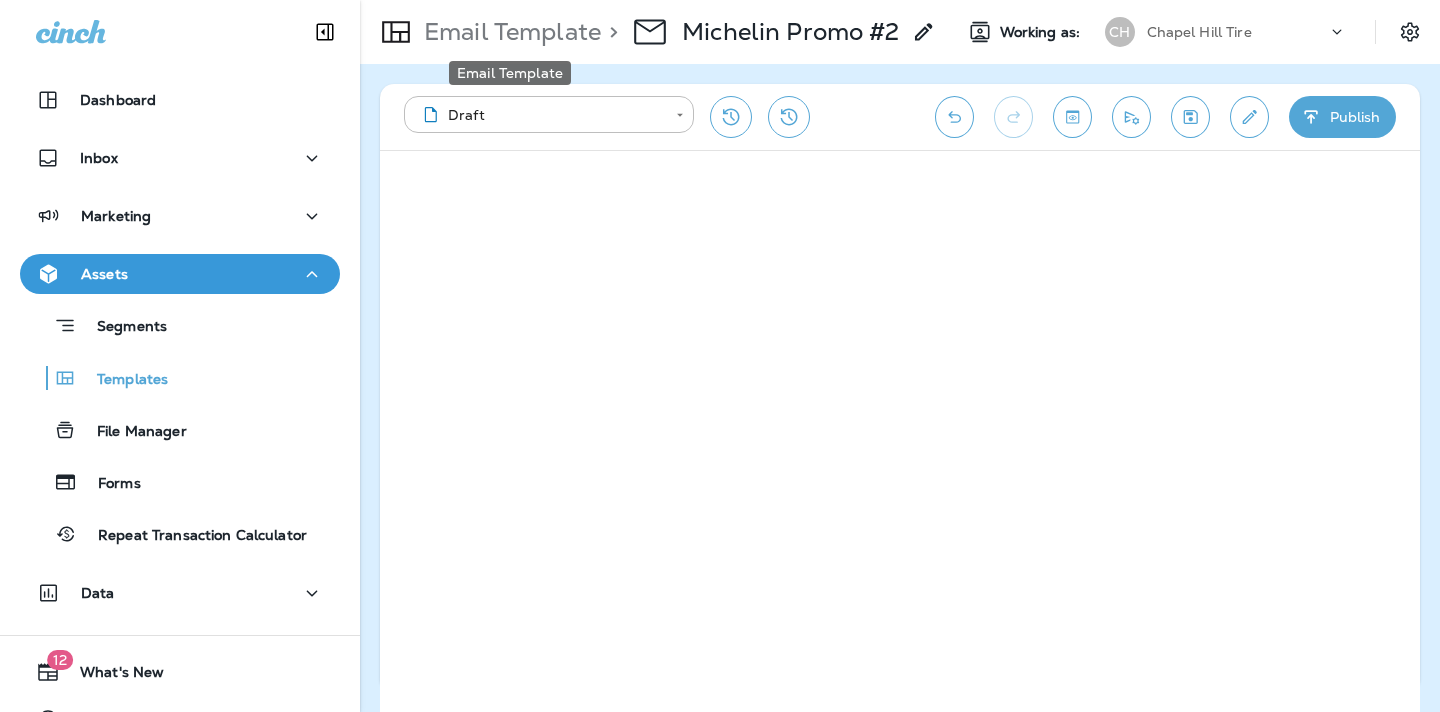 click on "Email Template" at bounding box center [508, 32] 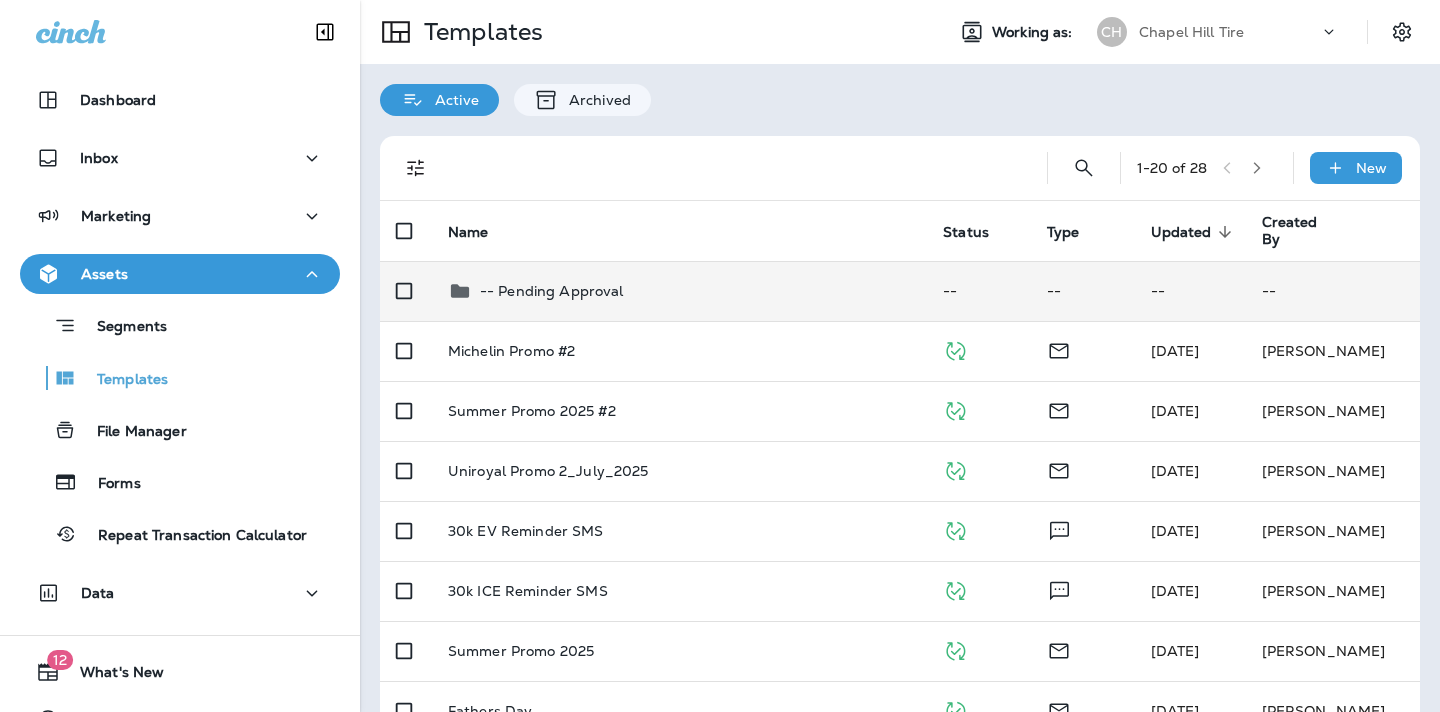 click on "-- Pending Approval" at bounding box center (552, 291) 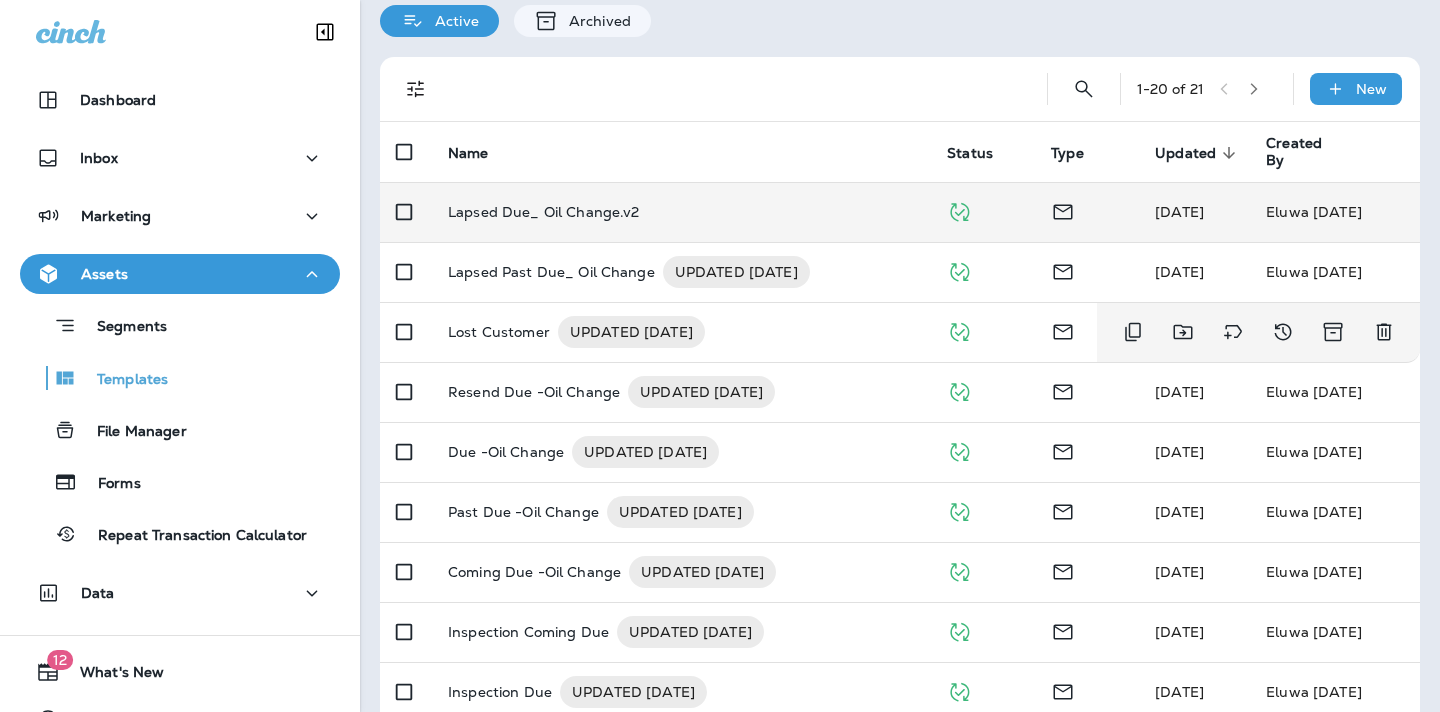 scroll, scrollTop: 115, scrollLeft: 0, axis: vertical 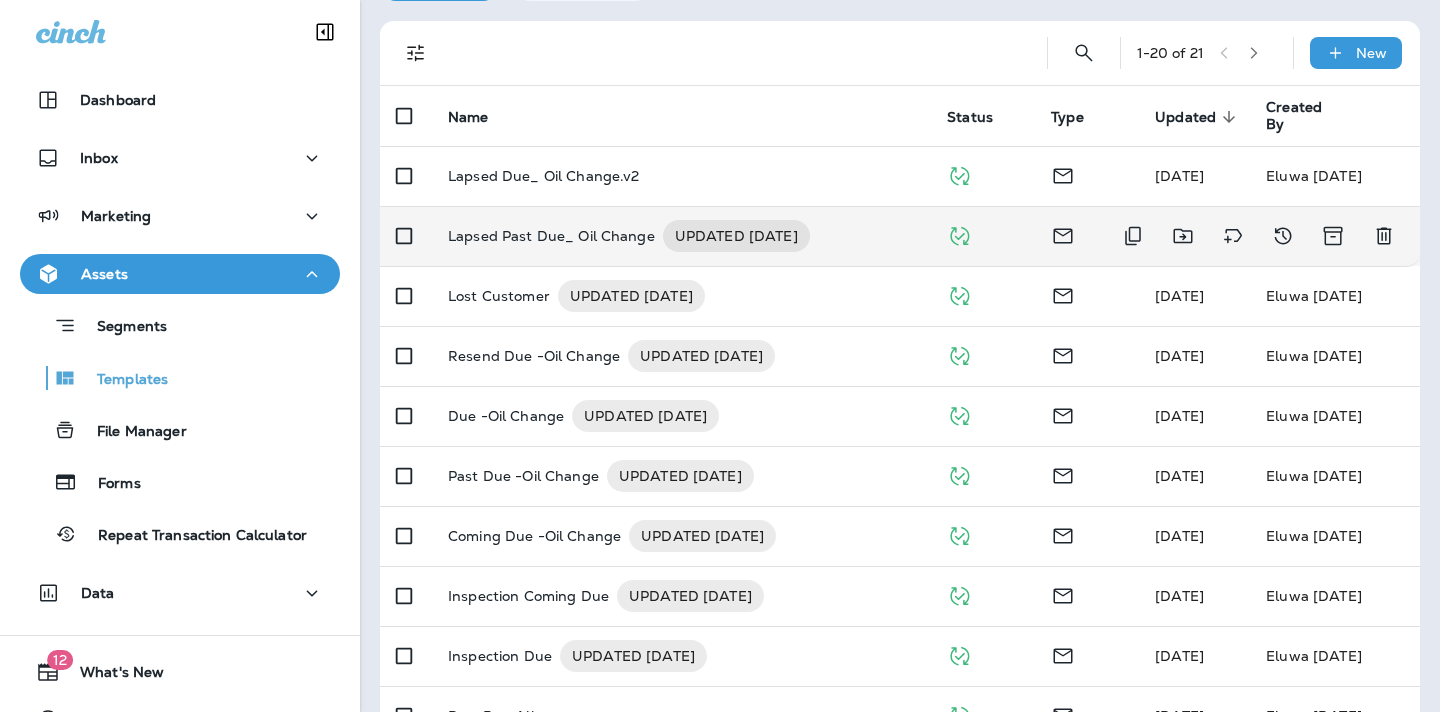click on "Lapsed Past Due_ Oil Change" at bounding box center (551, 236) 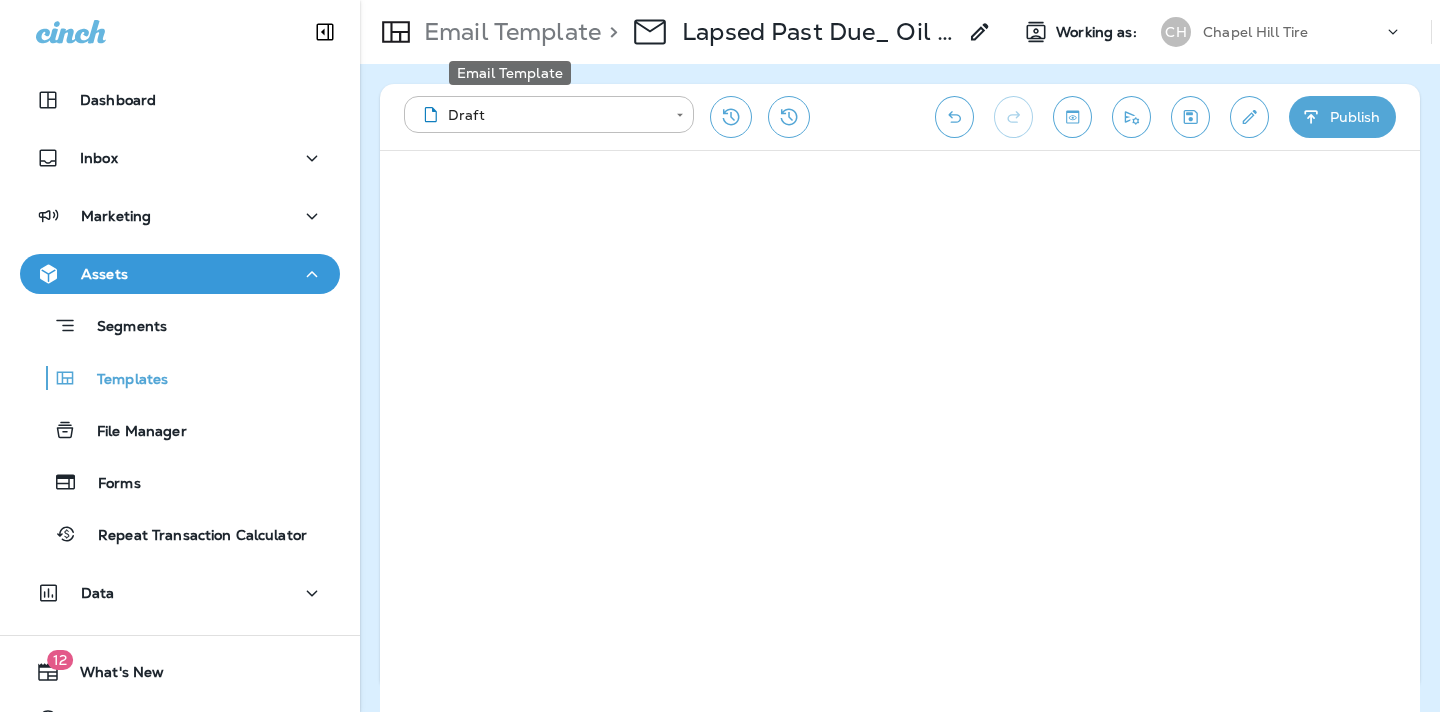 click on "Email Template" at bounding box center (508, 32) 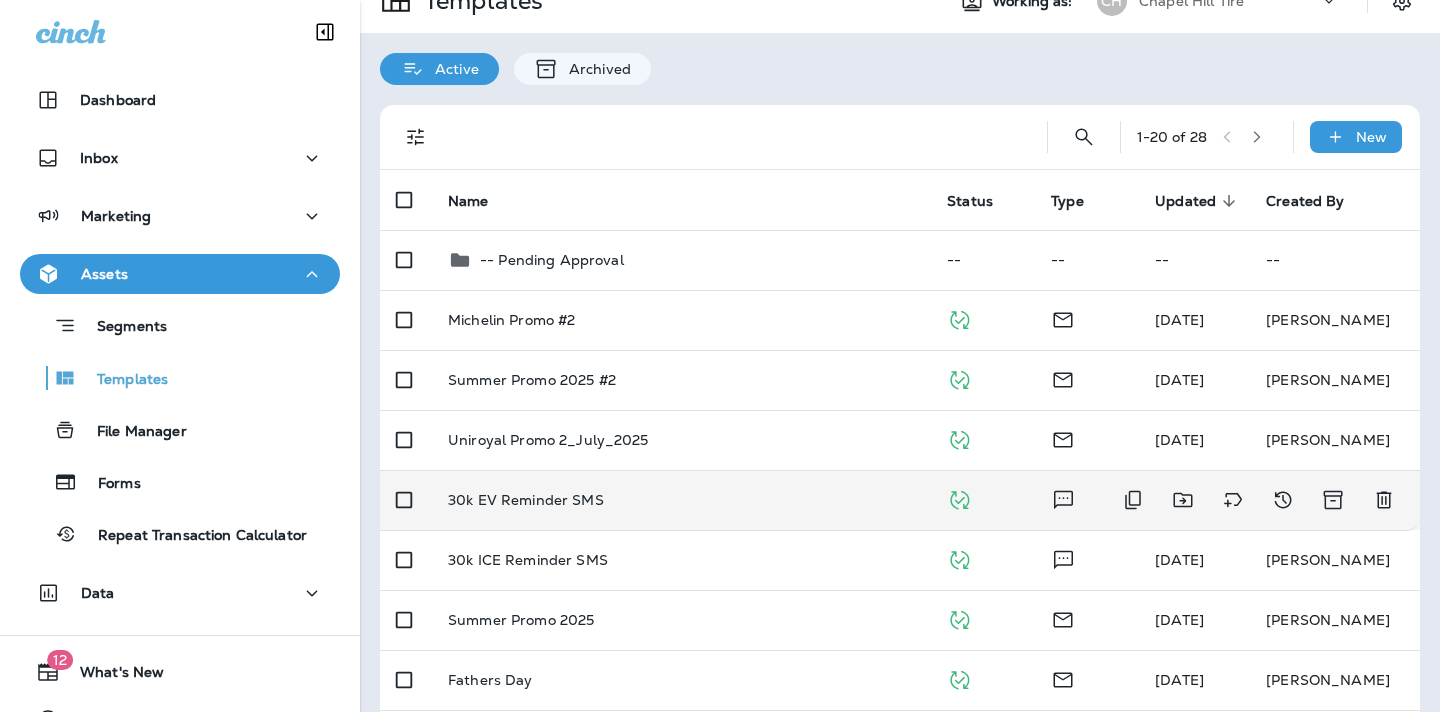 scroll, scrollTop: 36, scrollLeft: 0, axis: vertical 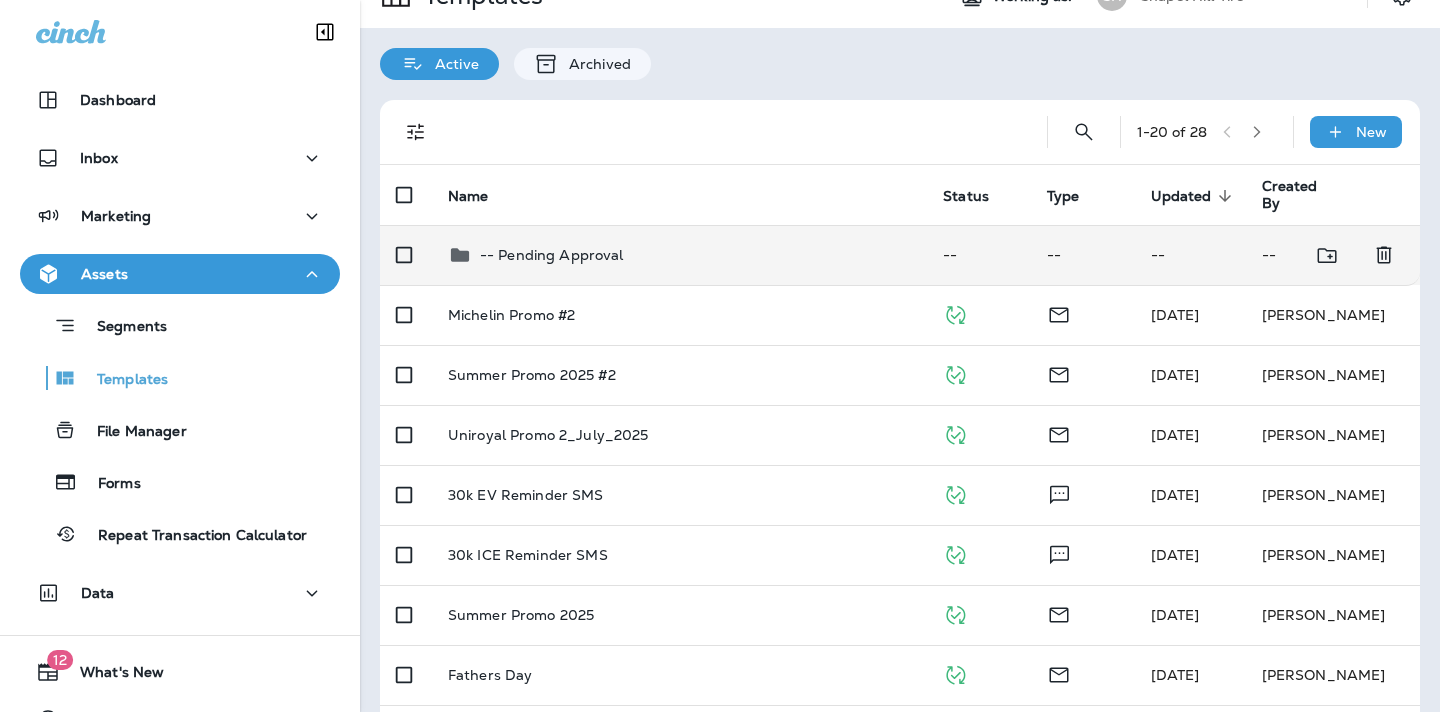 click on "-- Pending Approval" at bounding box center [552, 255] 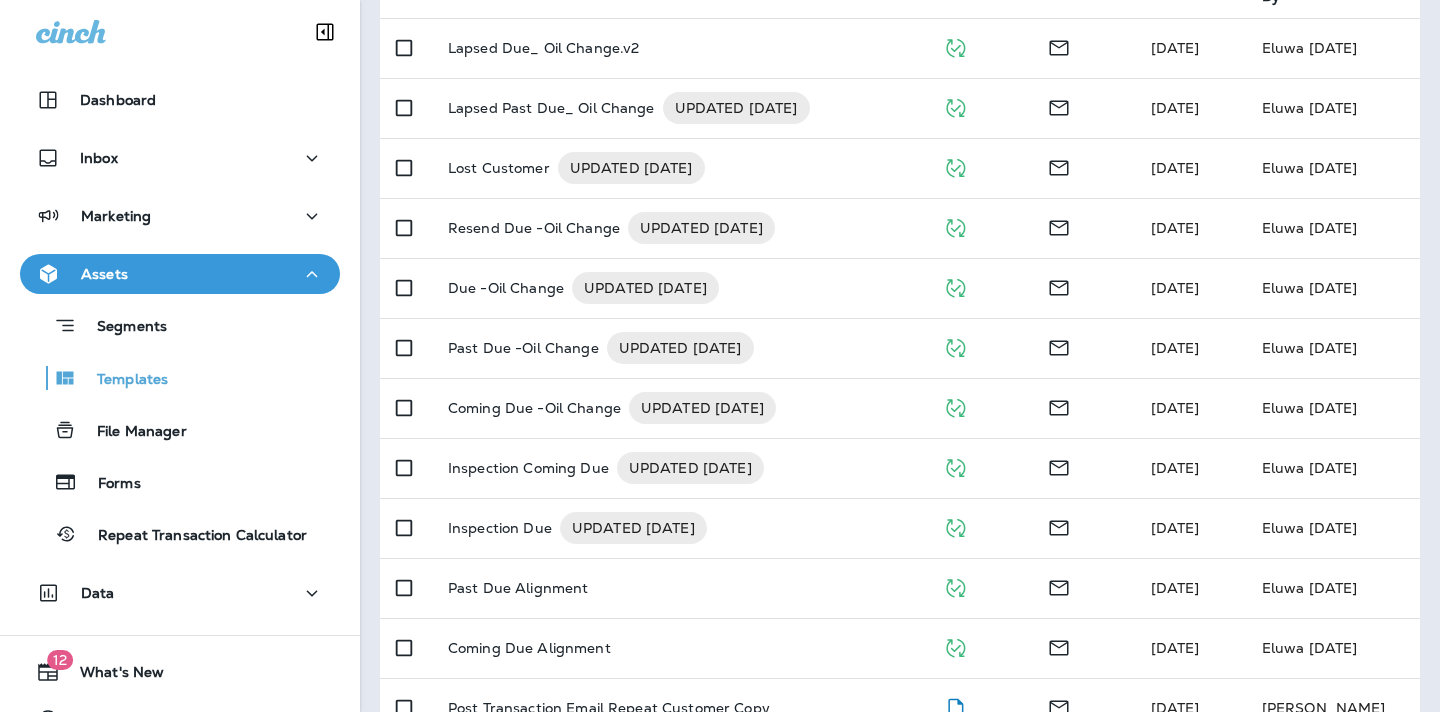 scroll, scrollTop: 278, scrollLeft: 0, axis: vertical 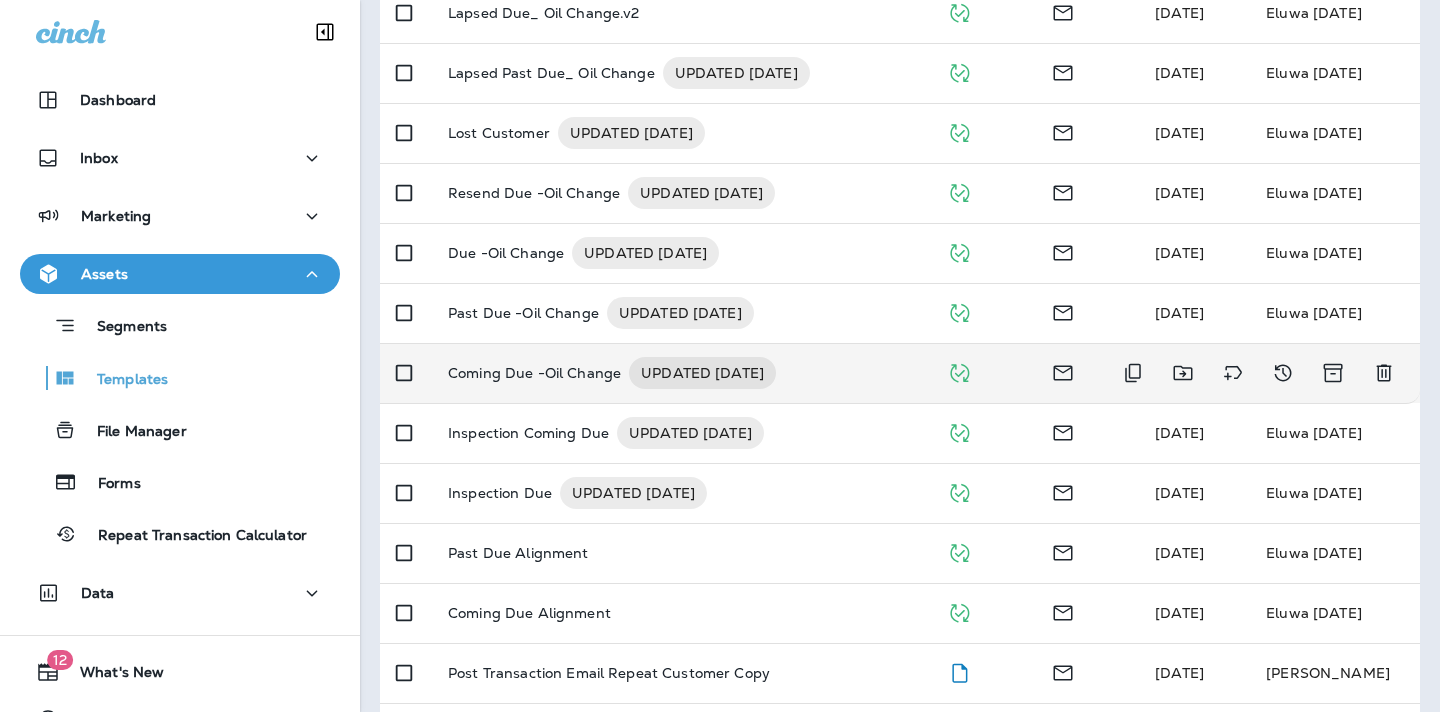 click on "Coming Due -Oil Change" at bounding box center (534, 373) 